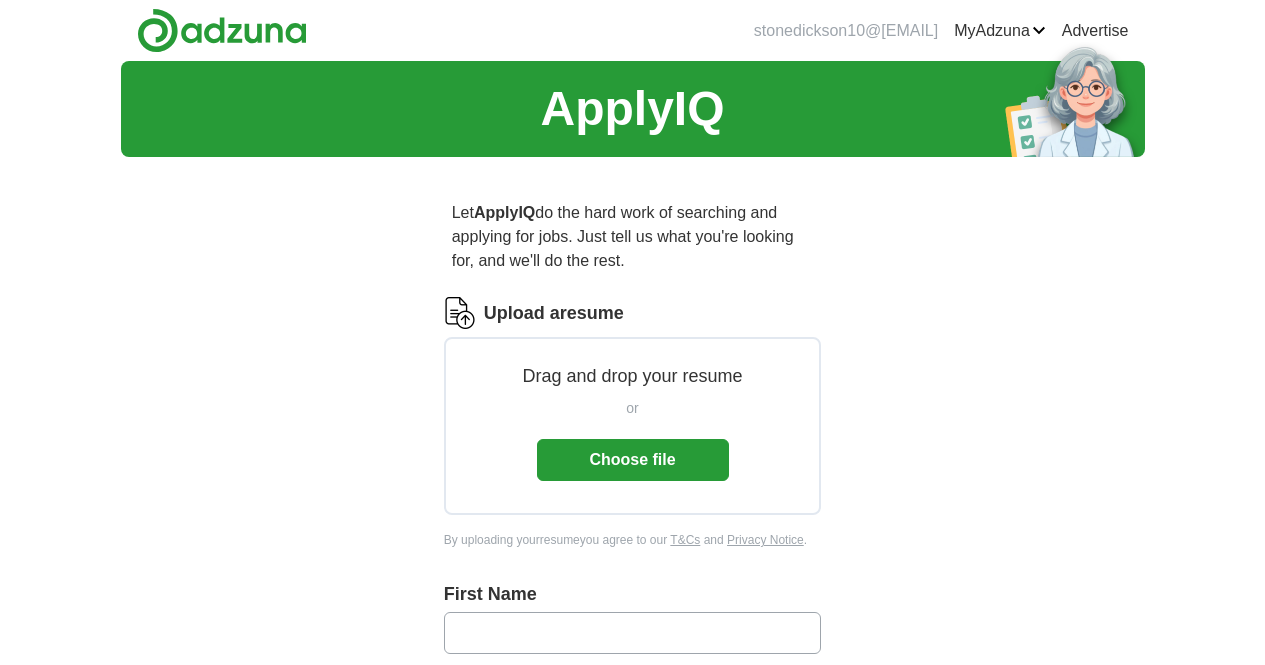 scroll, scrollTop: 0, scrollLeft: 0, axis: both 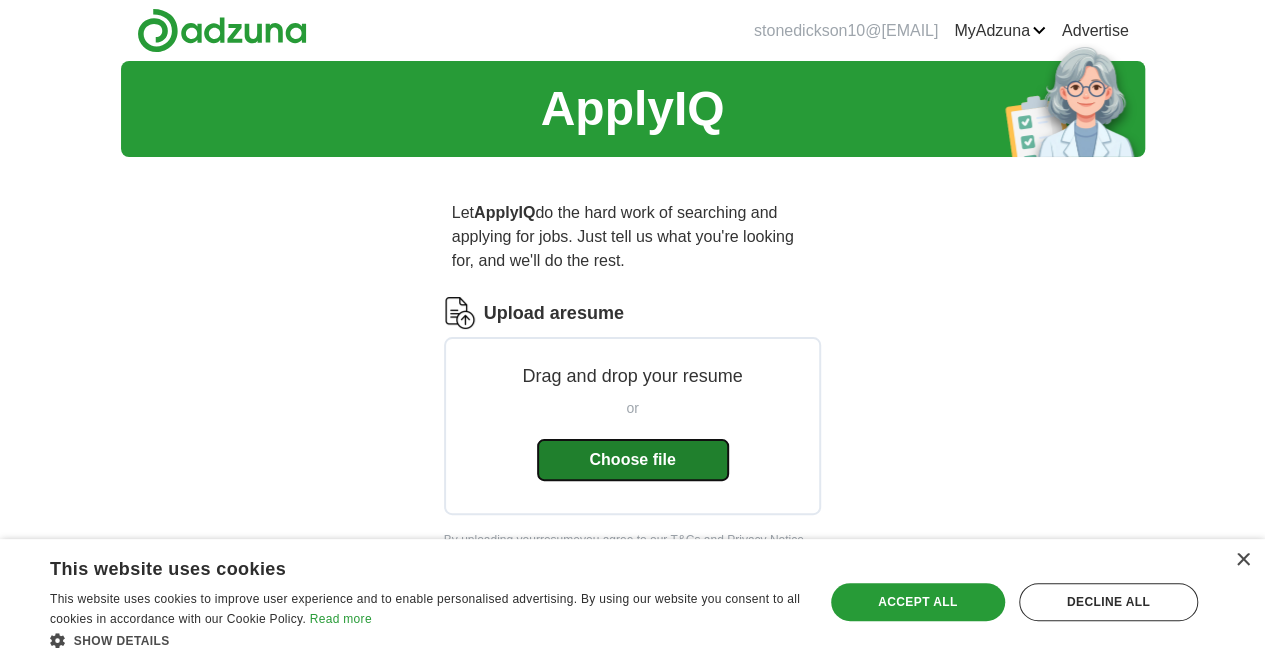 click on "Choose file" at bounding box center (633, 460) 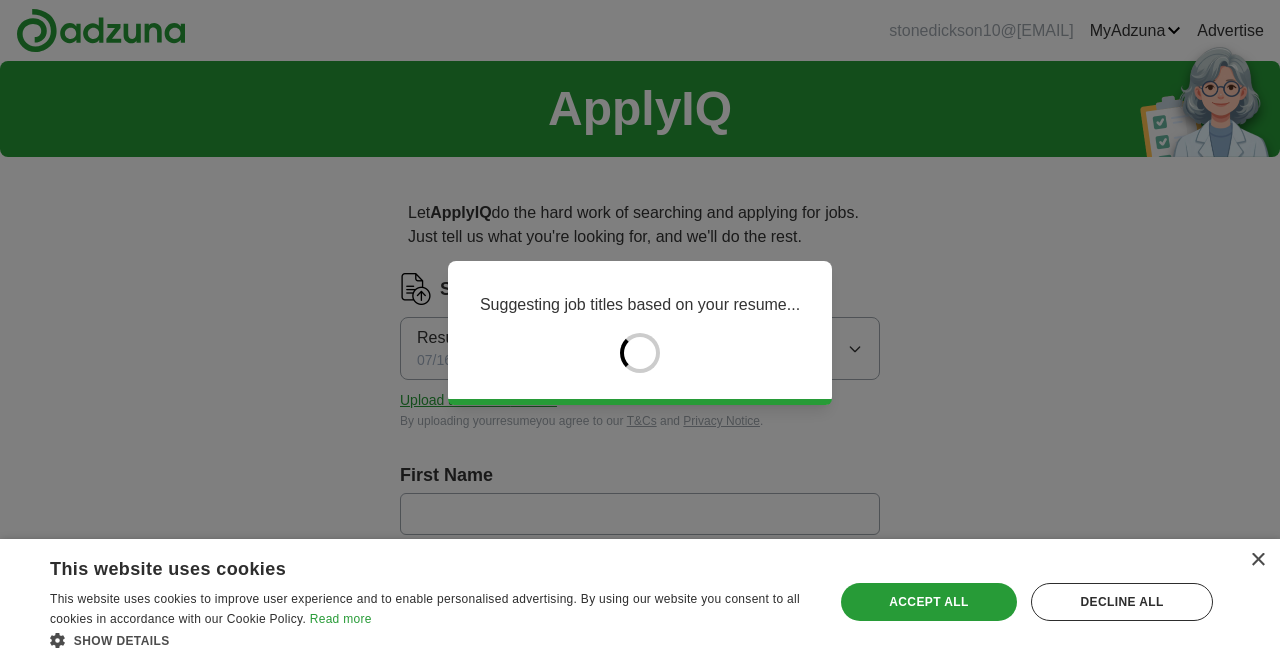 type on "*****" 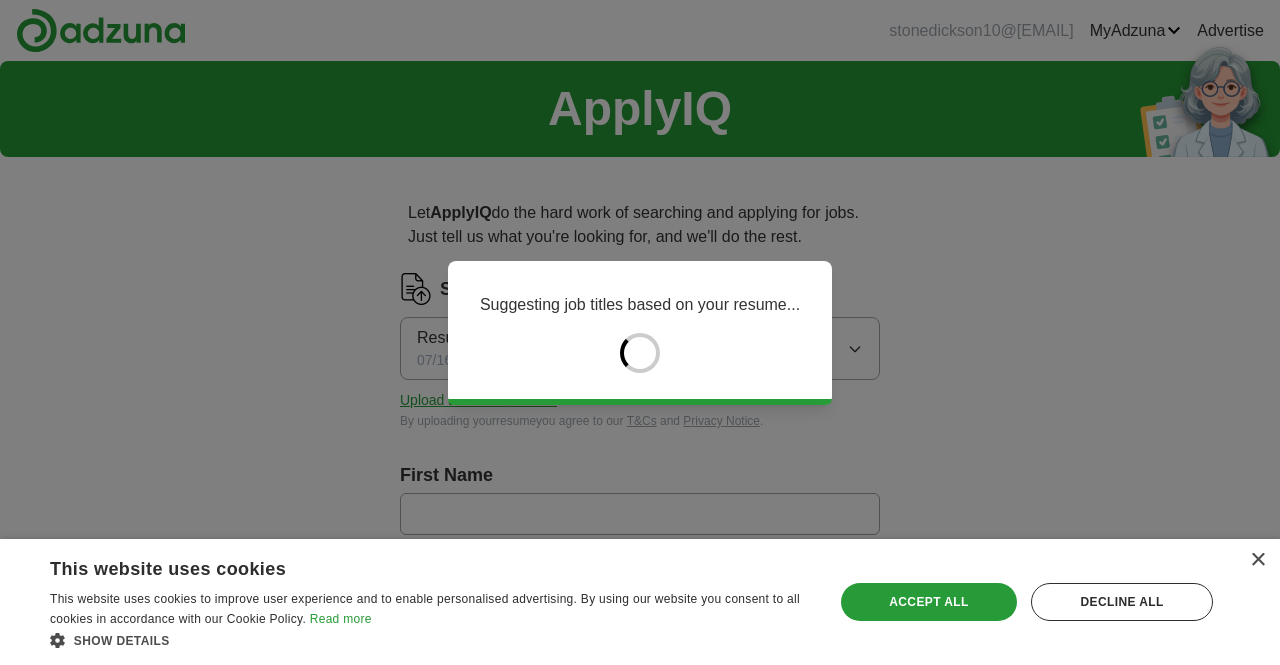 type on "*******" 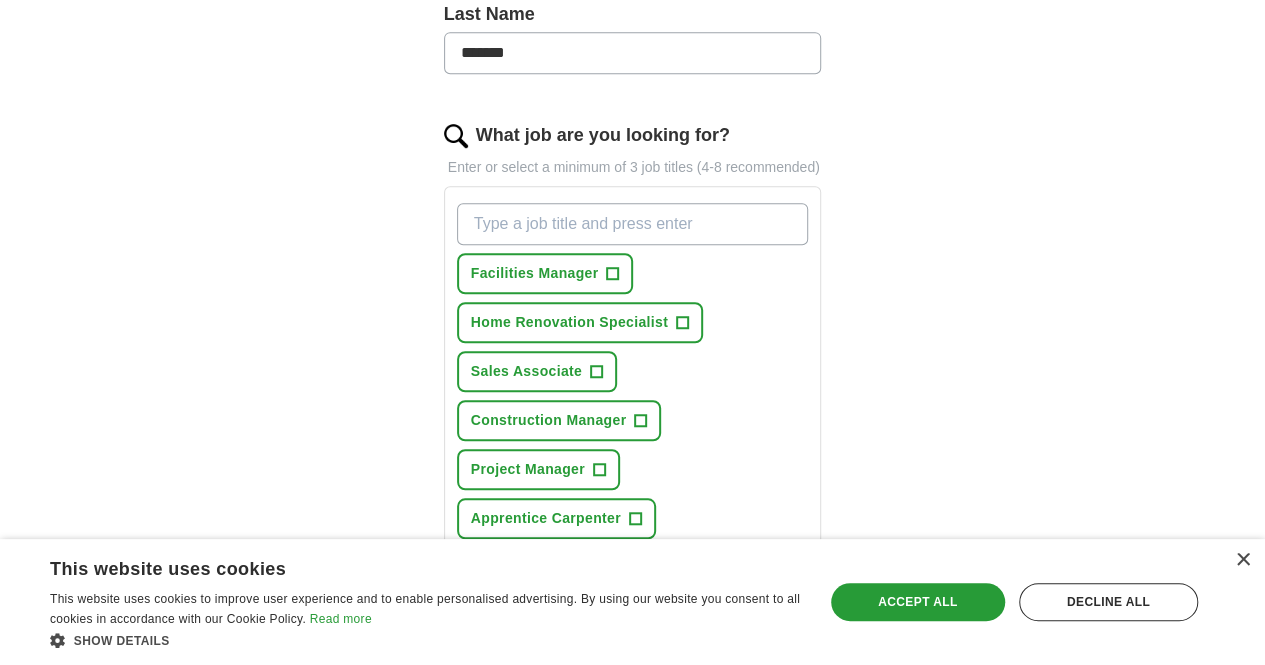 scroll, scrollTop: 577, scrollLeft: 0, axis: vertical 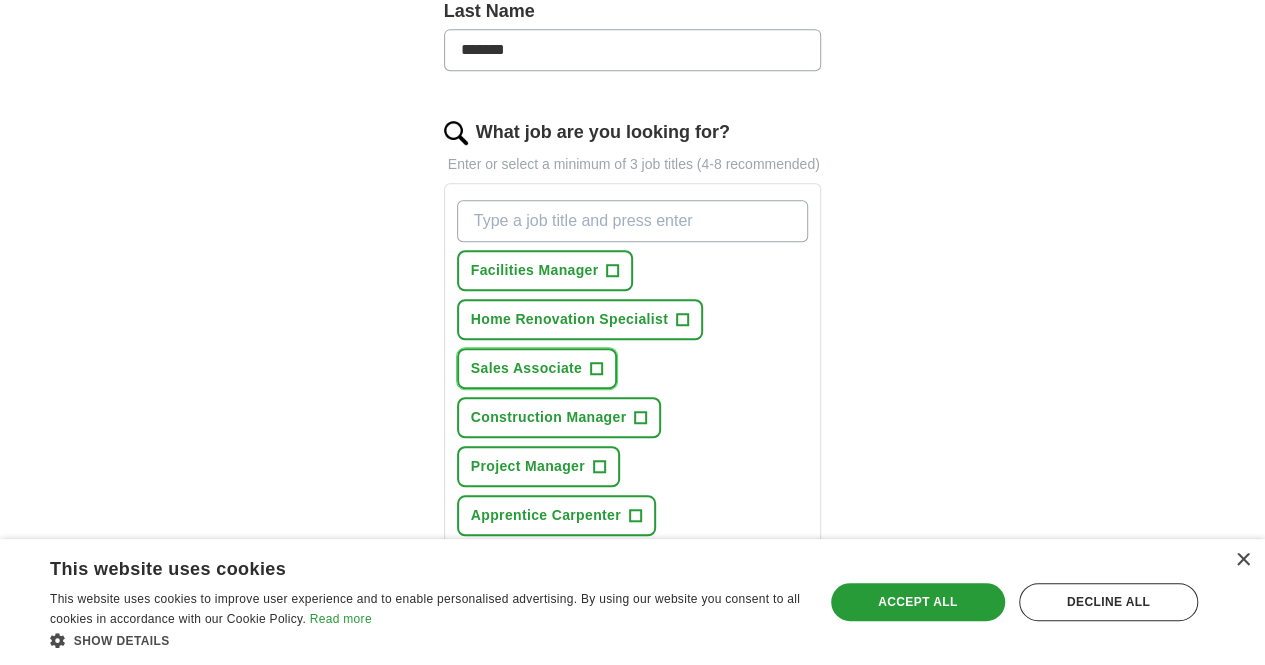 click on "+" at bounding box center [597, 369] 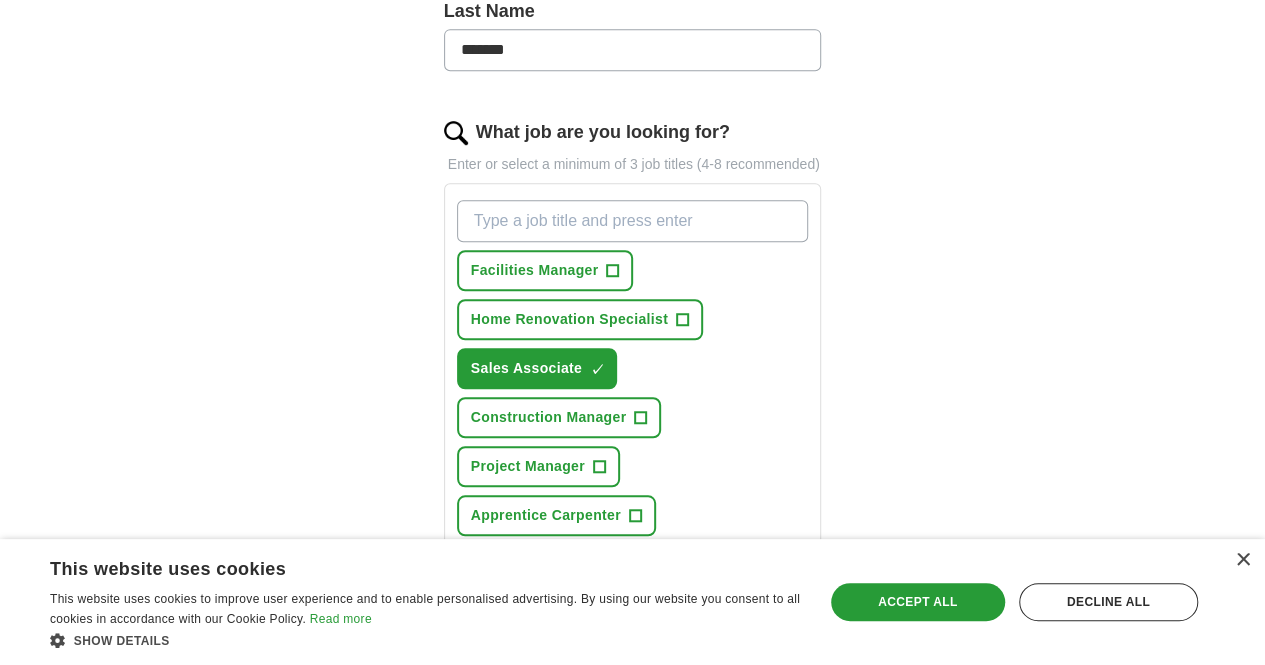 drag, startPoint x: 1248, startPoint y: 322, endPoint x: 1274, endPoint y: 353, distance: 40.459858 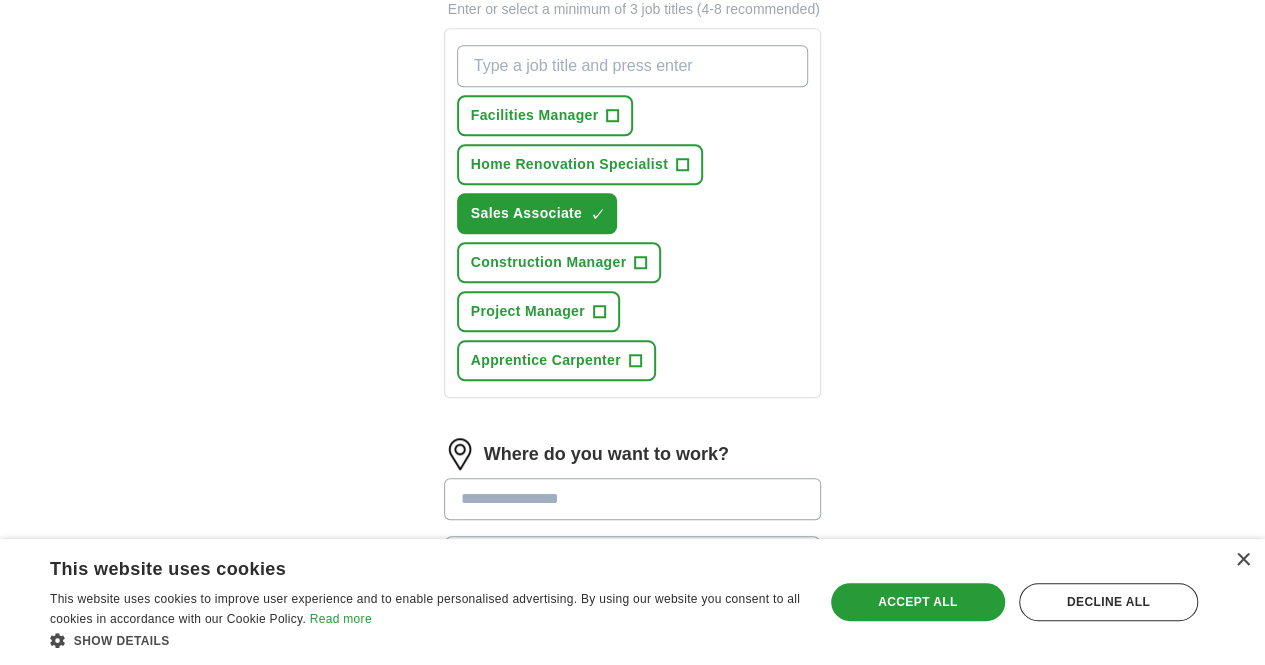 click at bounding box center (633, 499) 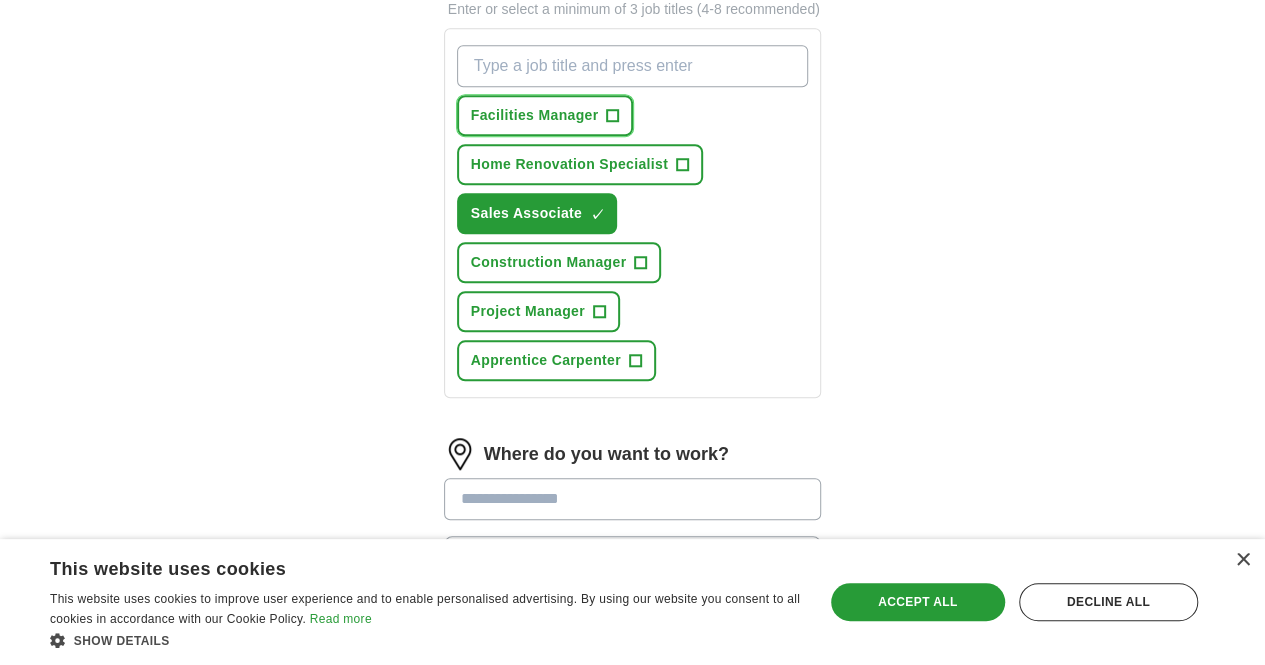 click on "Facilities Manager +" at bounding box center [545, 115] 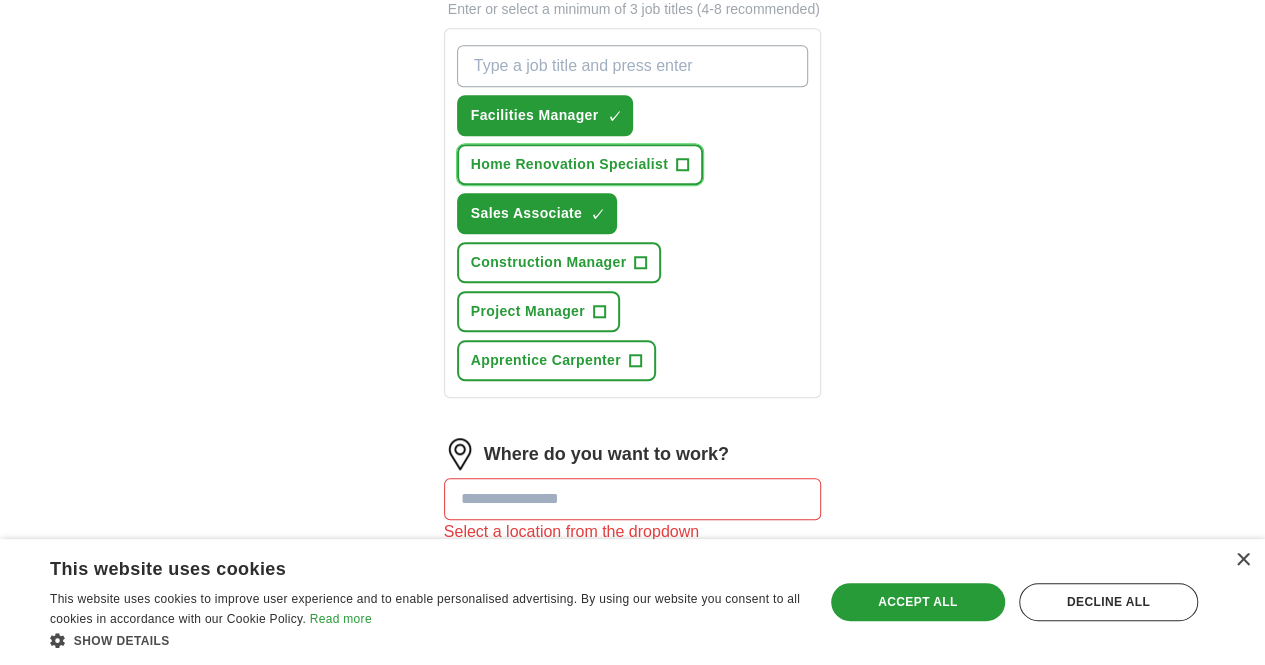 click on "Home Renovation Specialist" at bounding box center [569, 164] 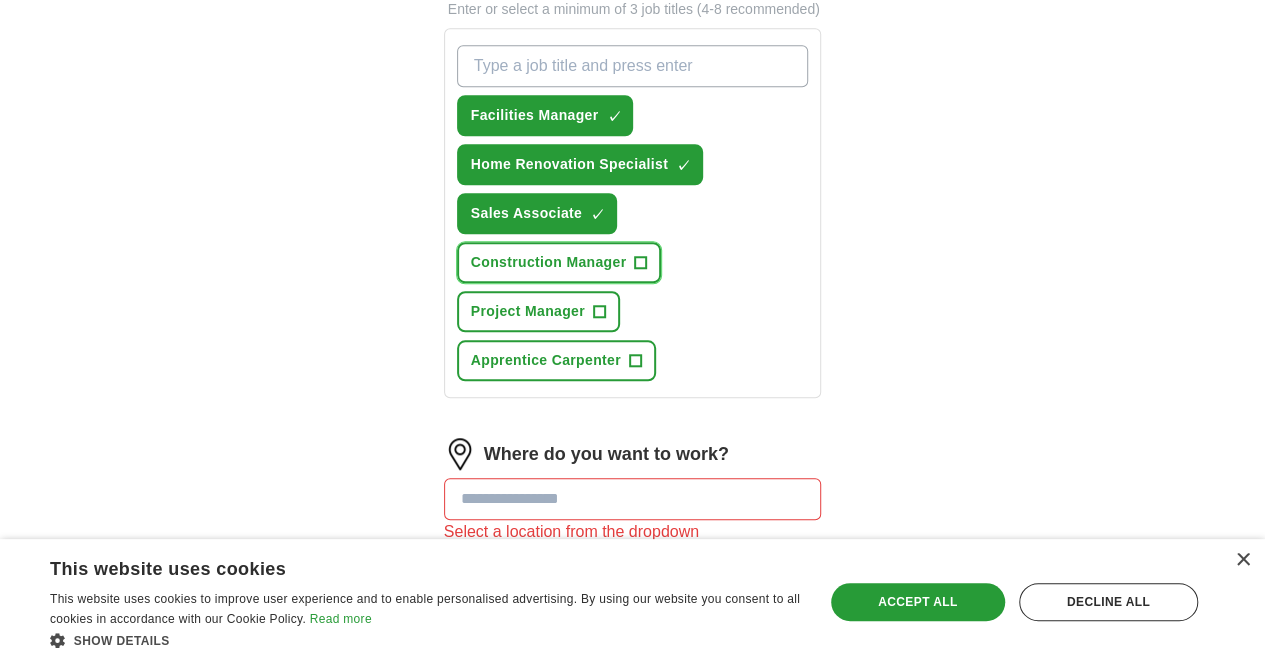 click on "Construction Manager" at bounding box center [549, 262] 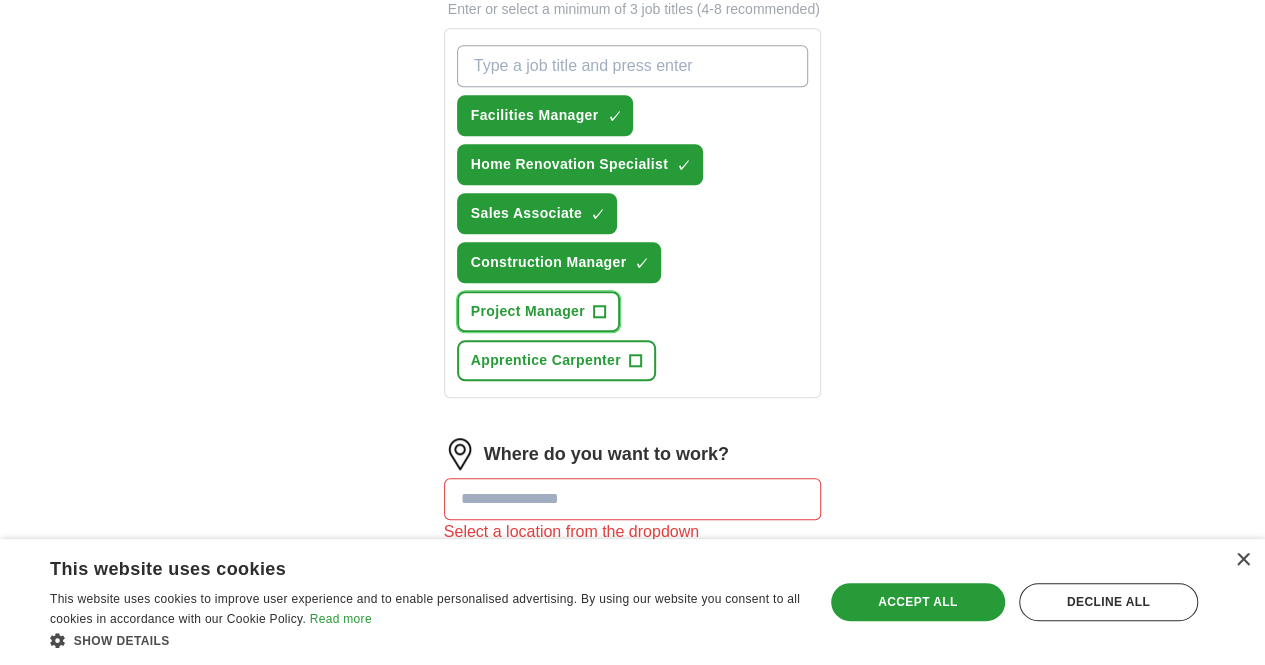 click on "Project Manager" at bounding box center [528, 311] 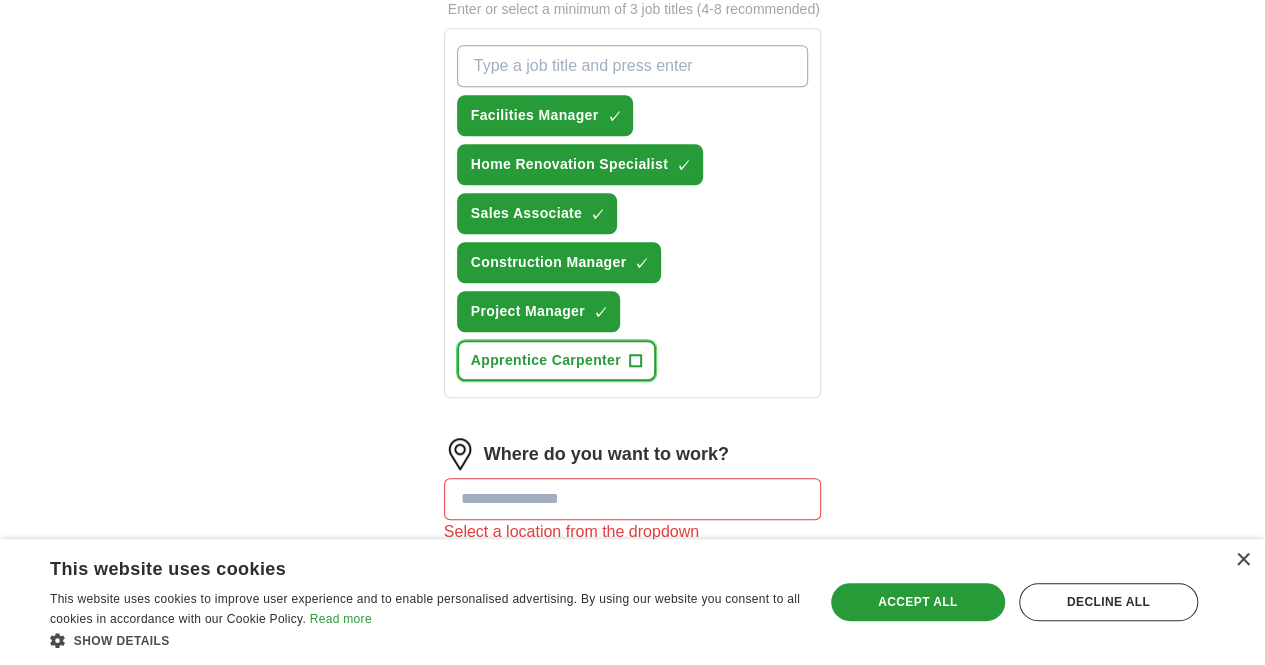 click on "Apprentice Carpenter" at bounding box center (546, 360) 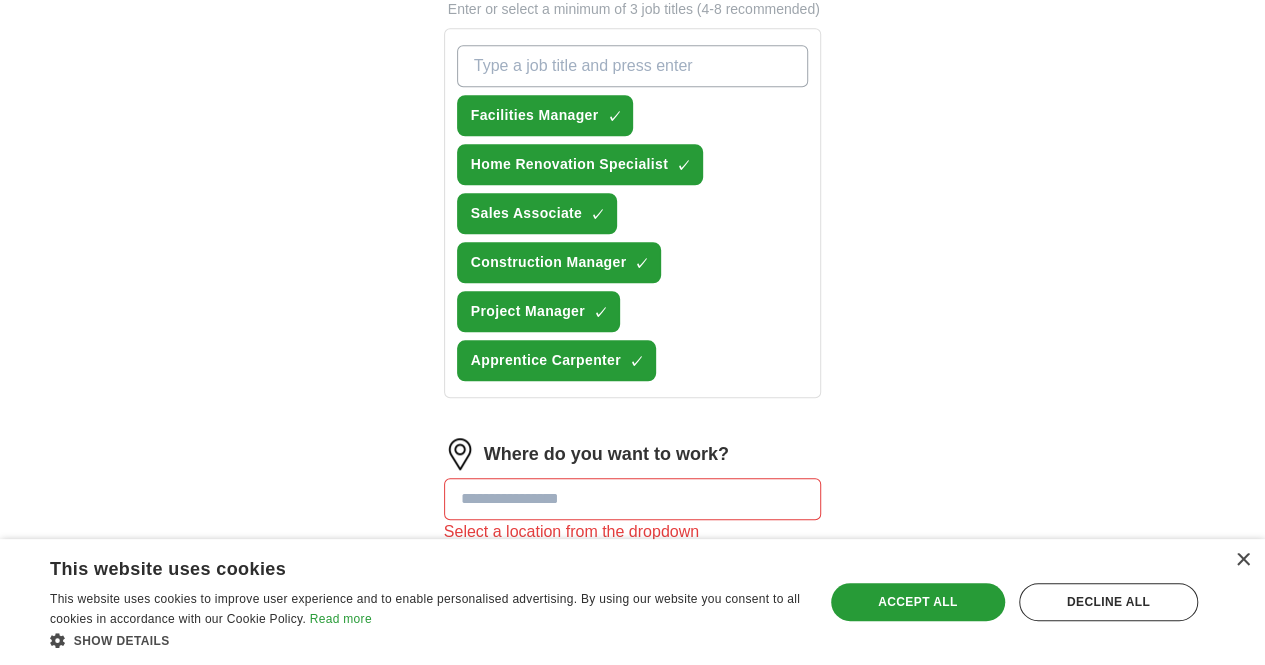 click at bounding box center [633, 499] 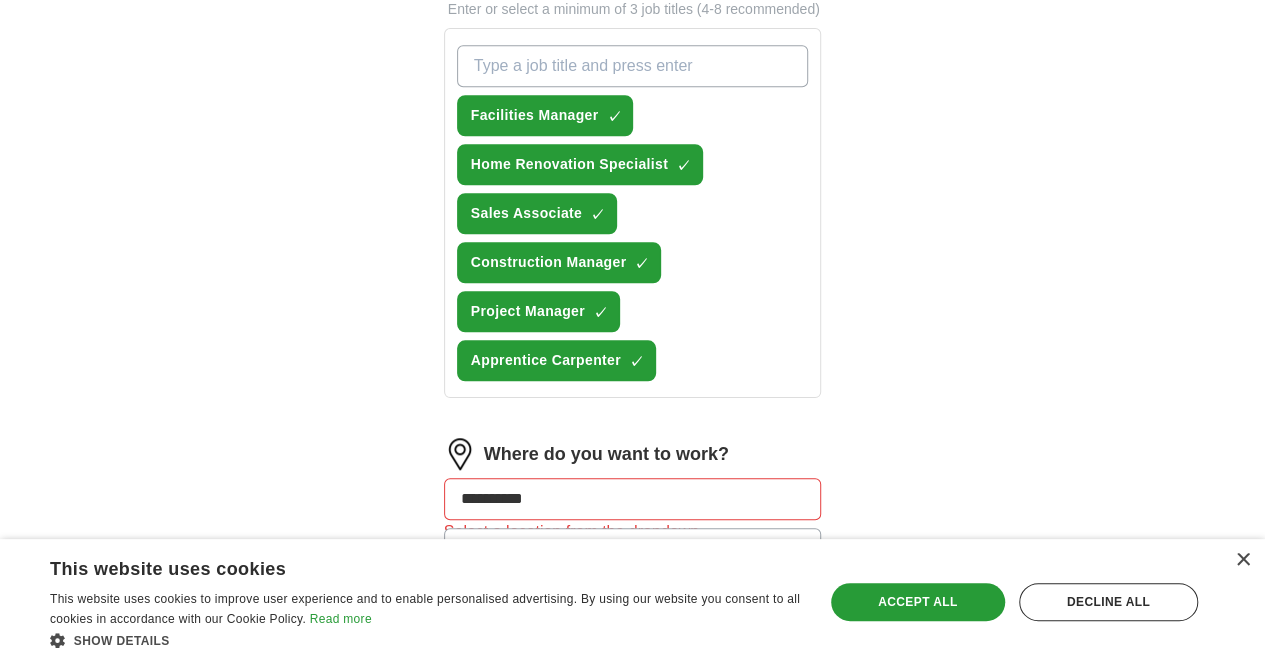 type on "**********" 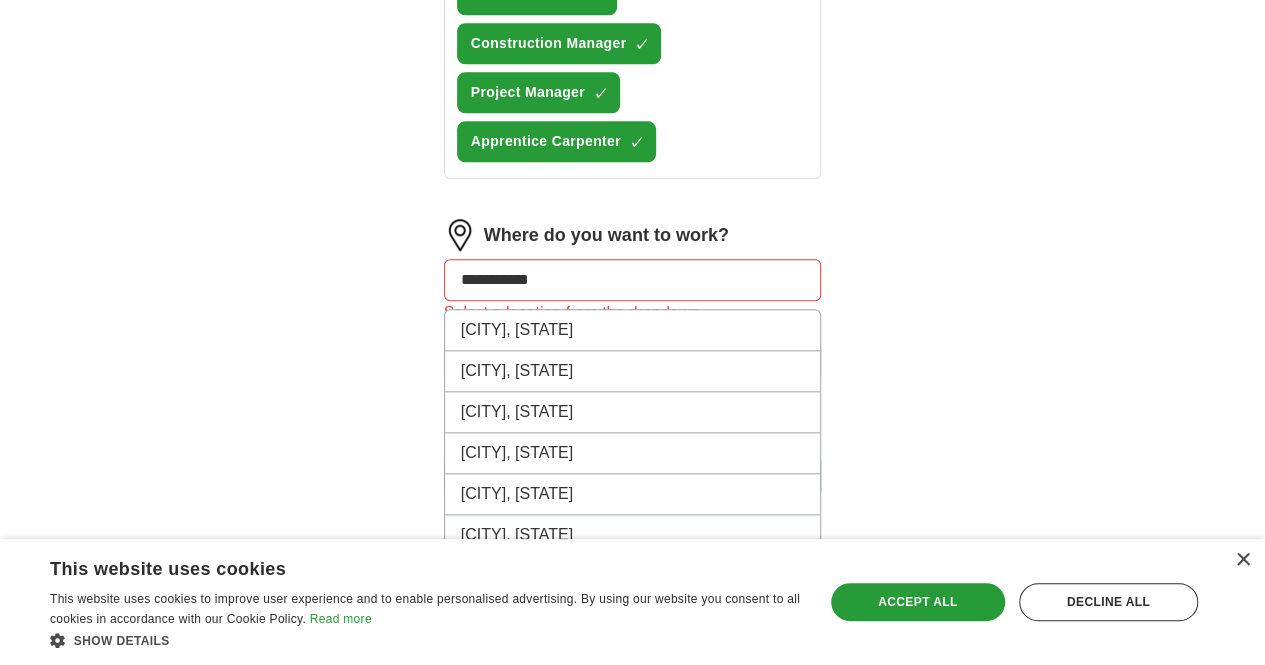 scroll, scrollTop: 955, scrollLeft: 0, axis: vertical 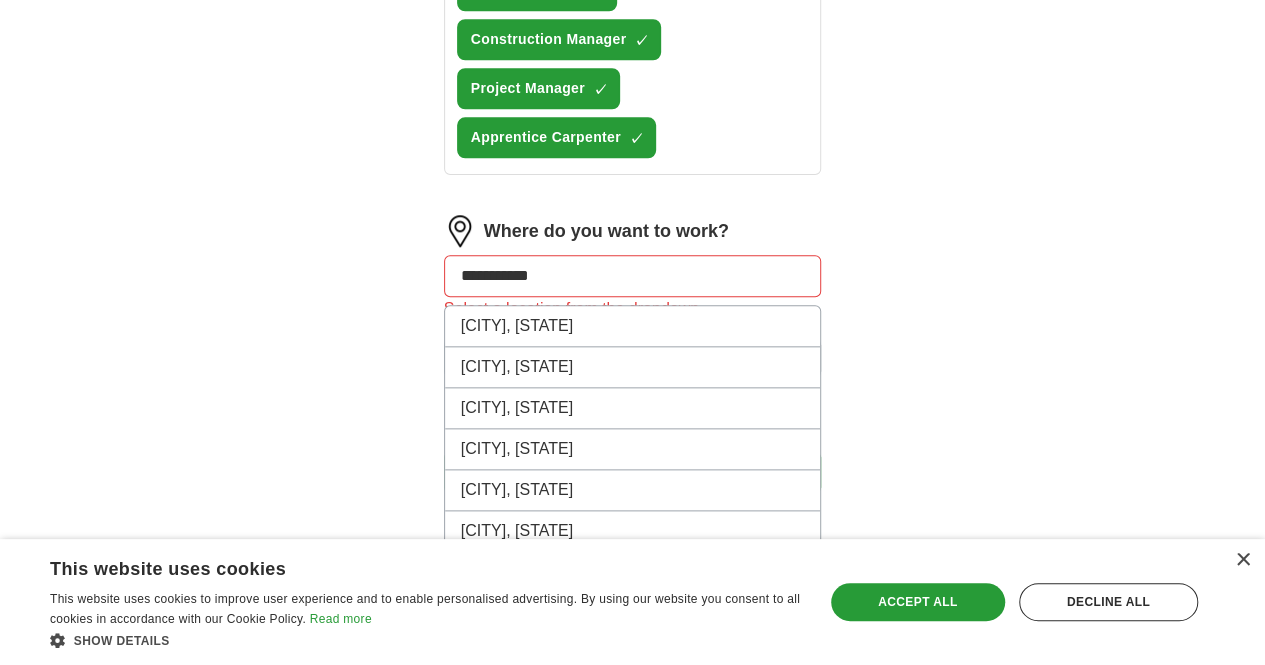 click on "[CITY], [STATE]" at bounding box center [633, 613] 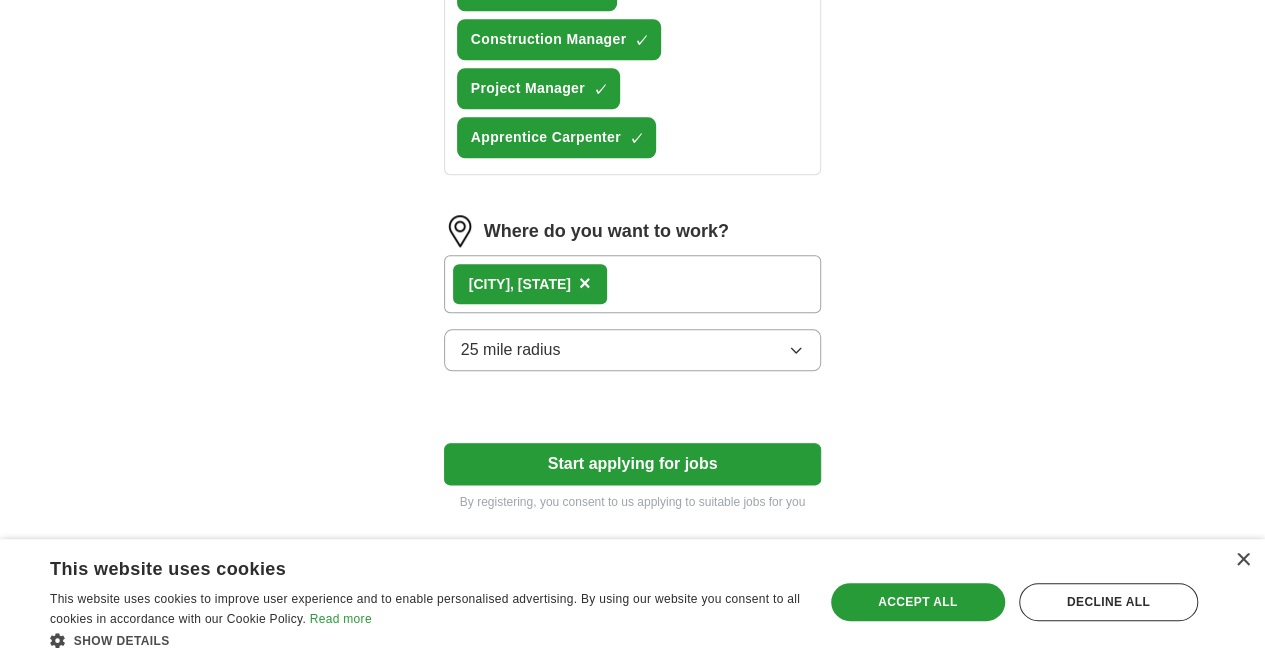 scroll, scrollTop: 854, scrollLeft: 0, axis: vertical 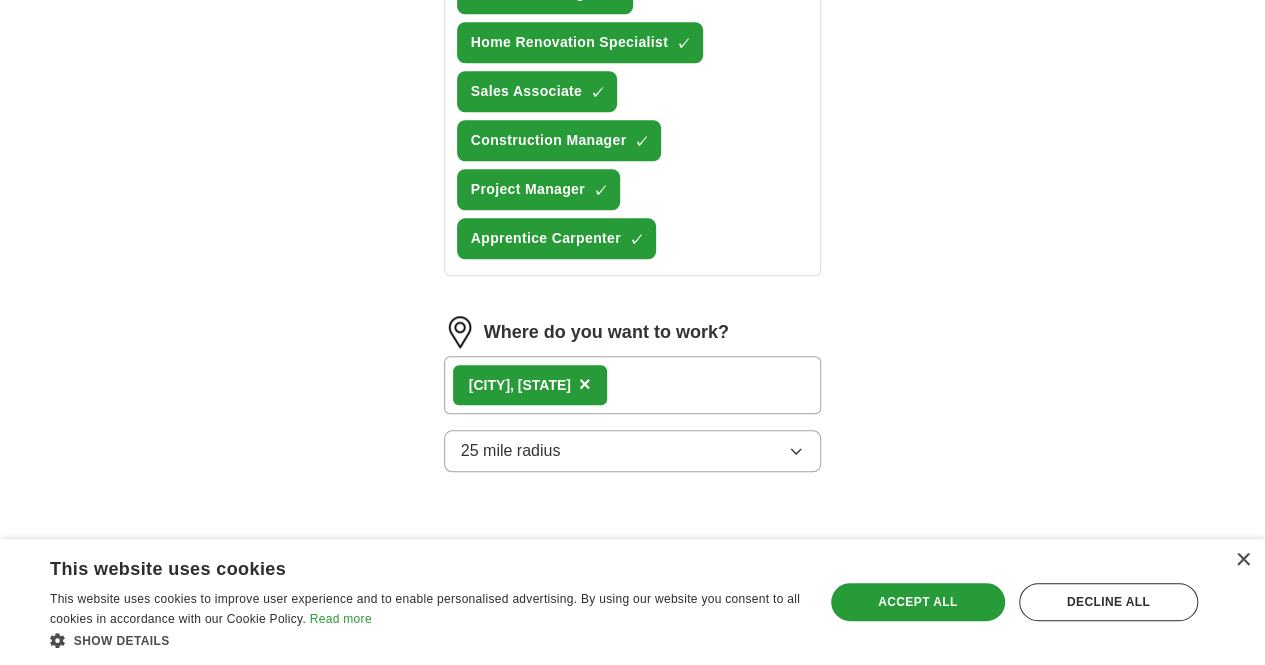 click on "Start applying for jobs" at bounding box center [633, 565] 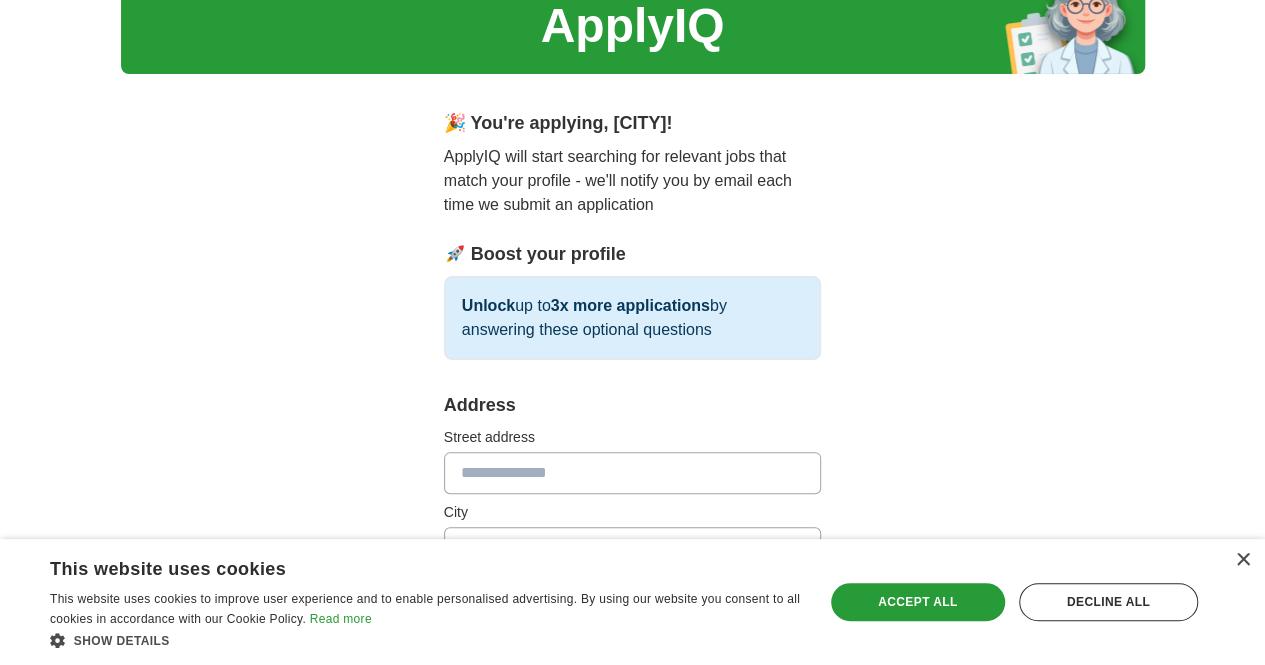 scroll, scrollTop: 0, scrollLeft: 0, axis: both 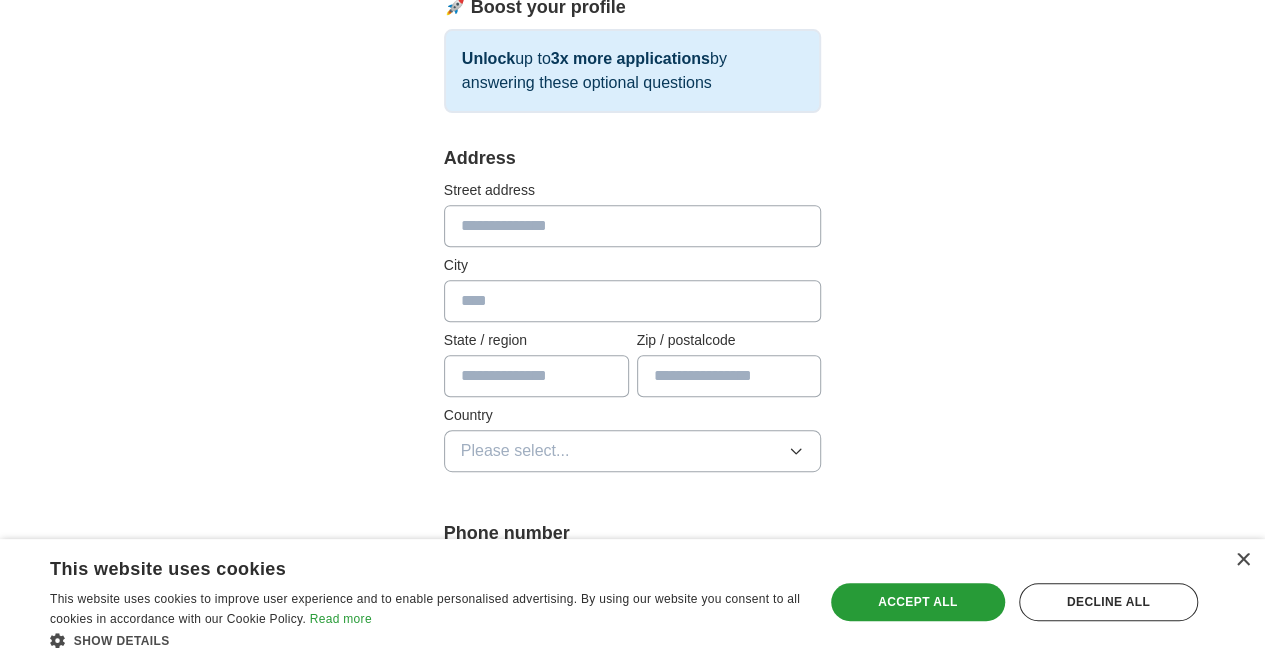 click at bounding box center [633, 226] 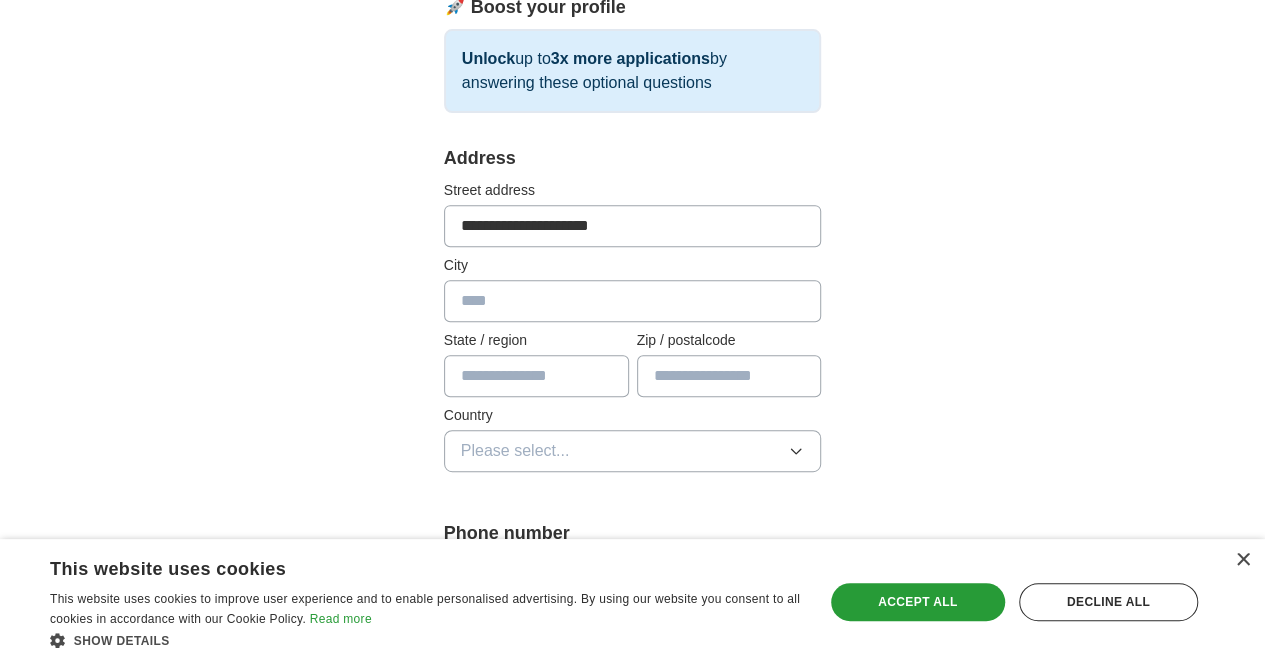 type on "**********" 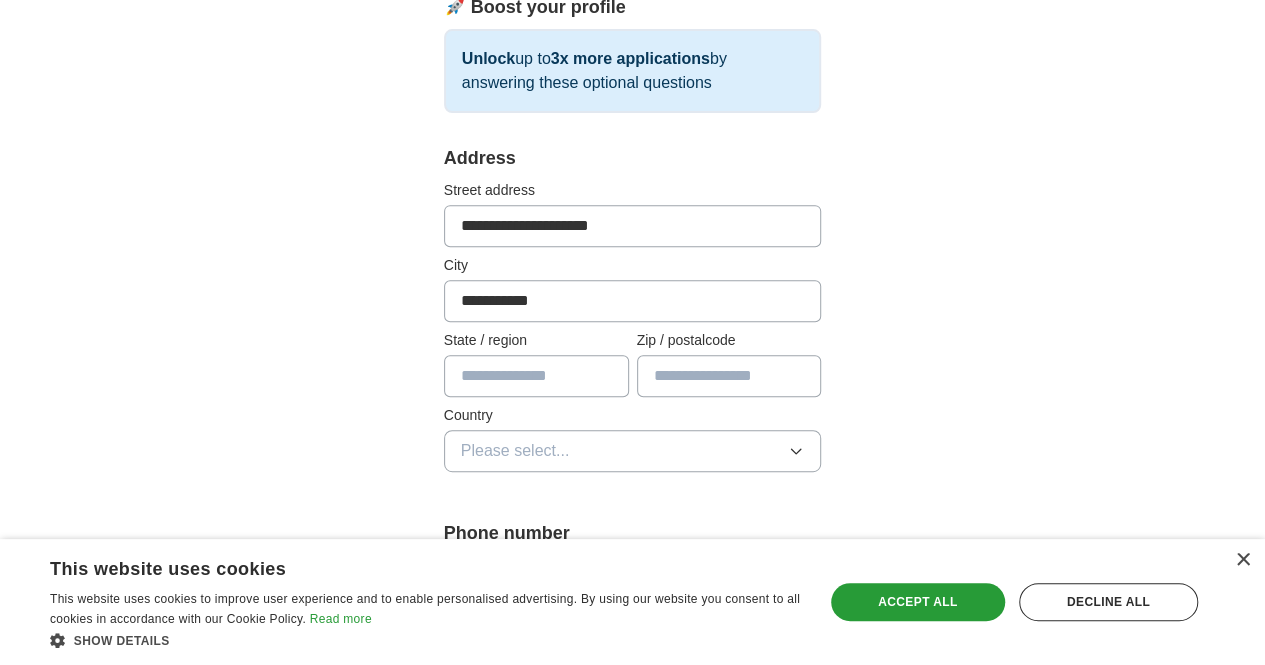type on "**********" 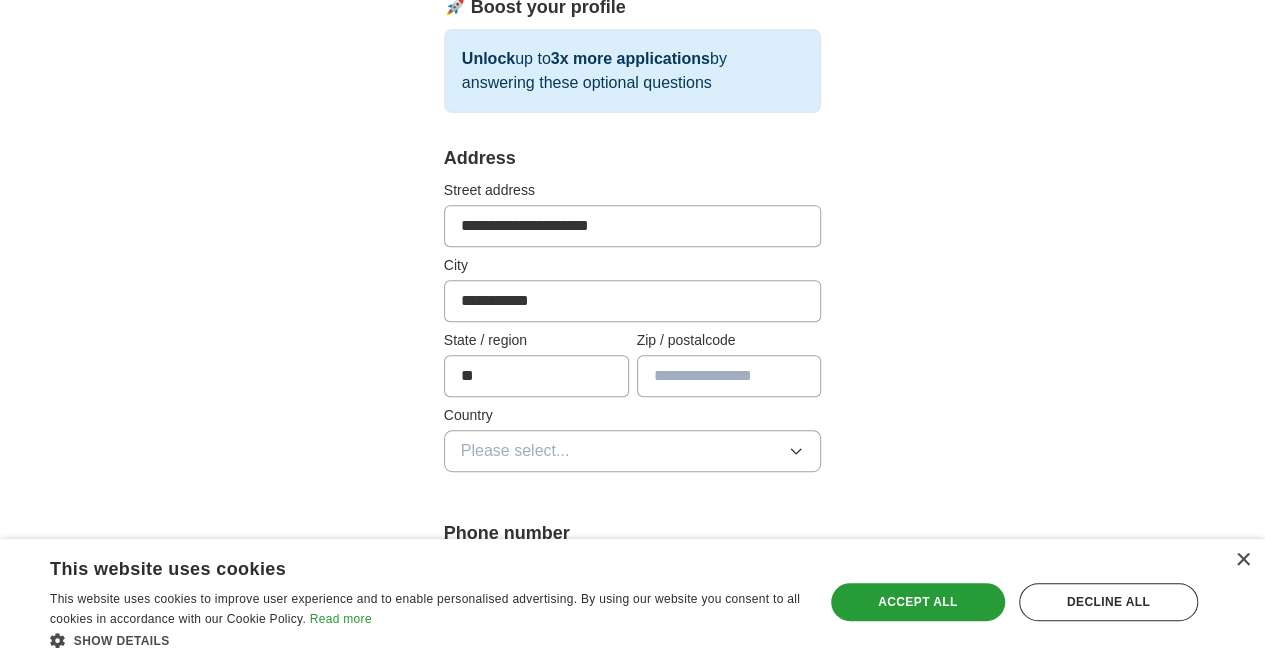 type on "**" 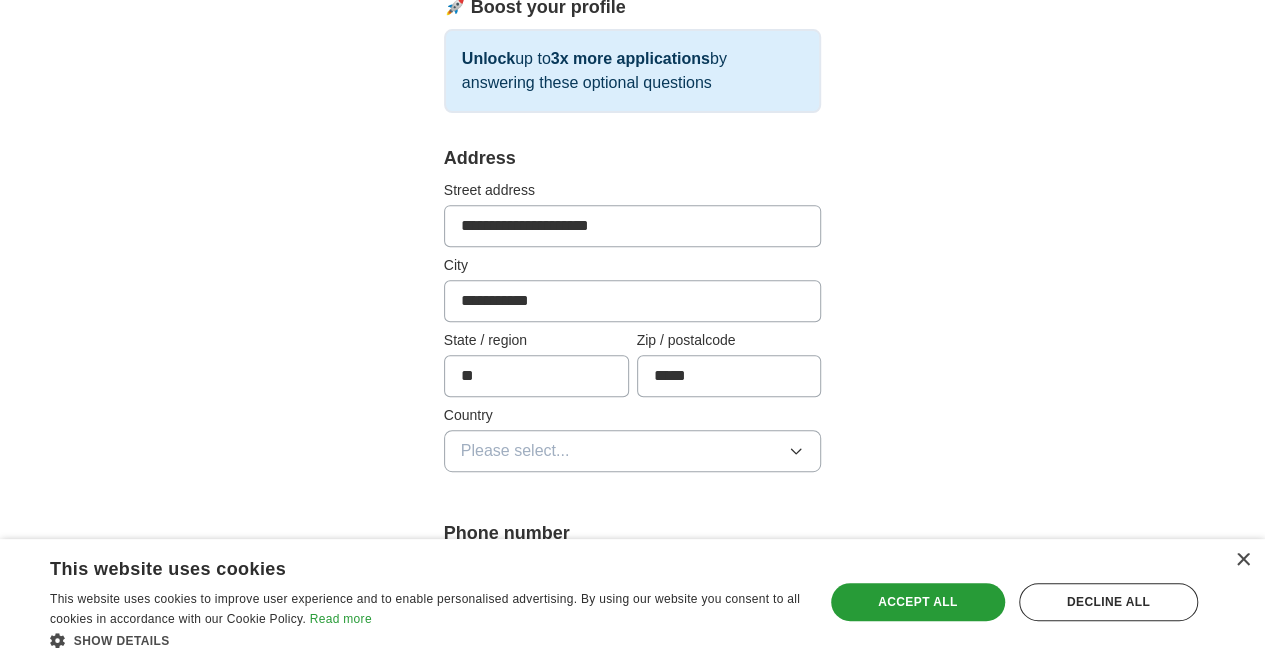 type on "*****" 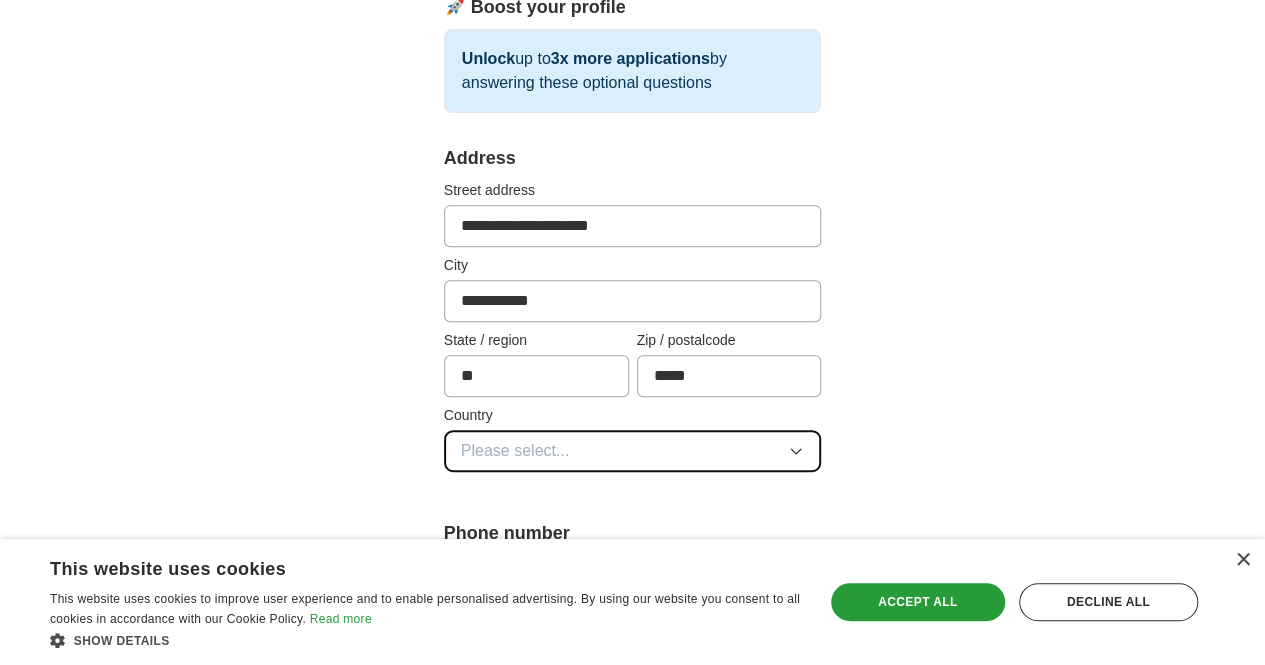 click on "Please select..." at bounding box center [633, 451] 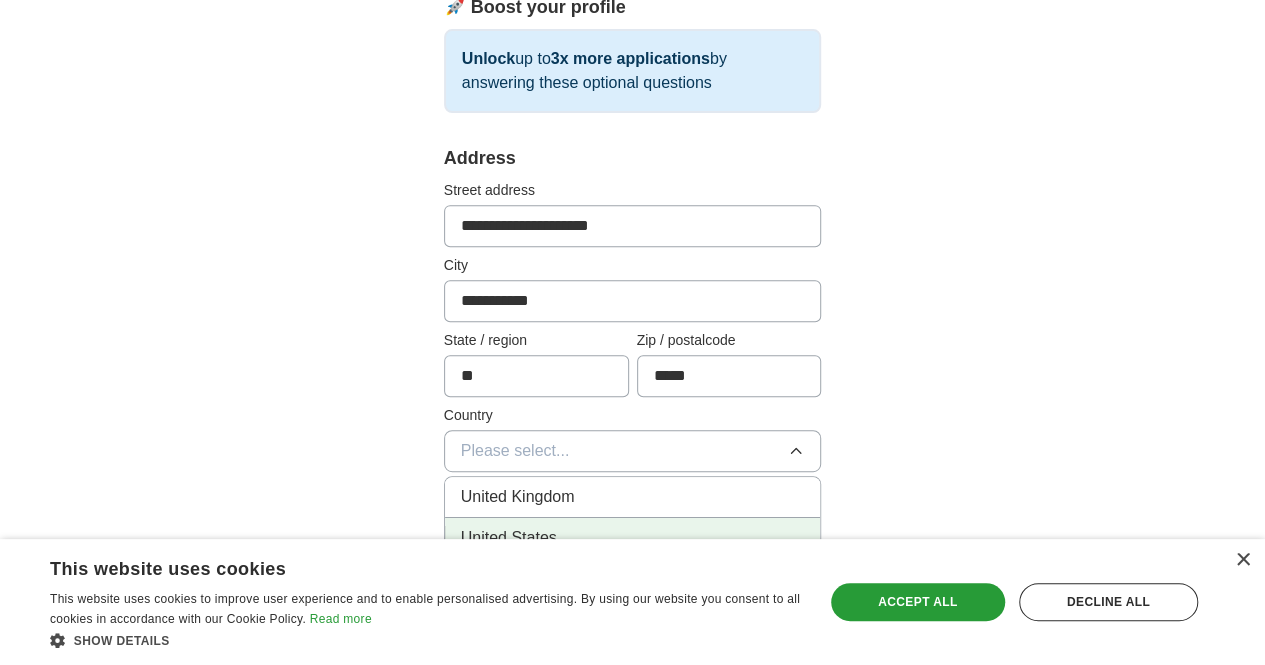 click on "United States" at bounding box center (633, 538) 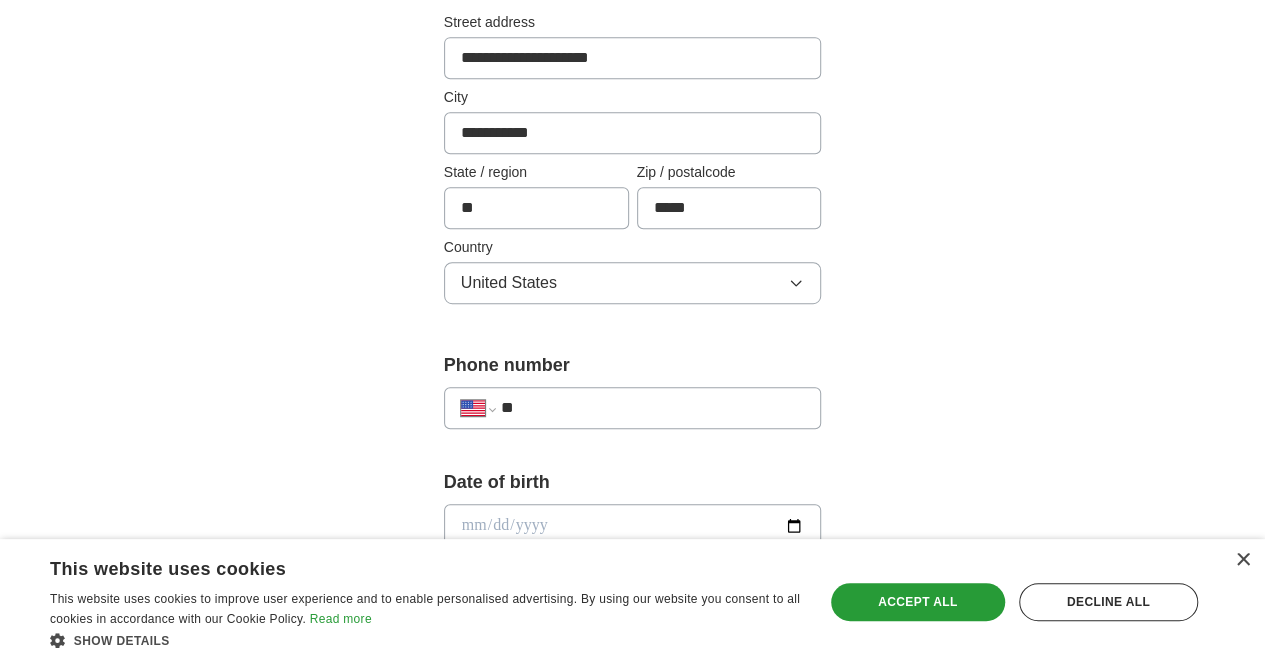 scroll, scrollTop: 578, scrollLeft: 0, axis: vertical 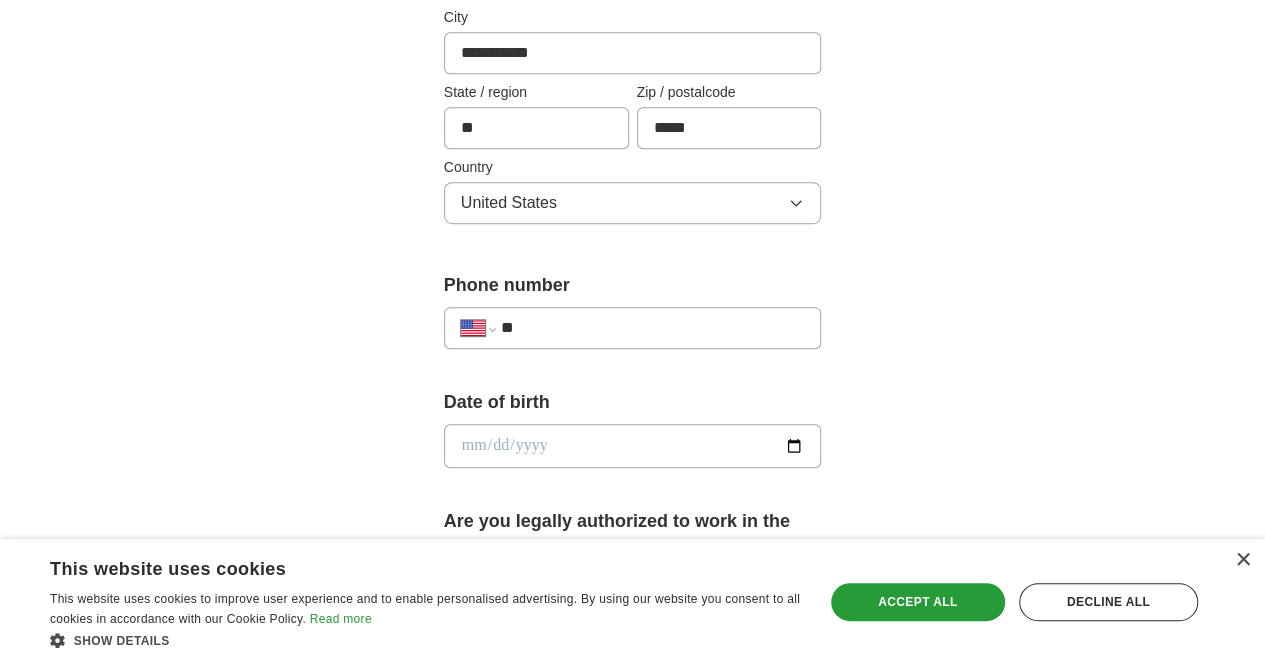 click on "**********" at bounding box center (633, 328) 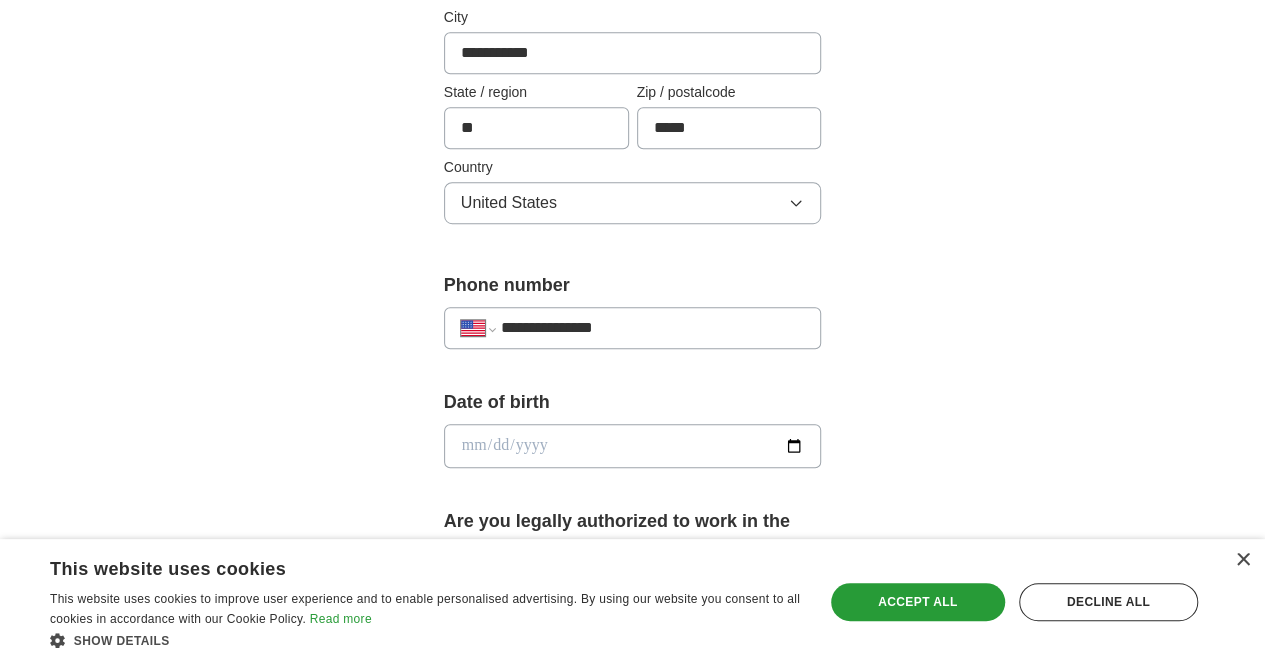 type on "**********" 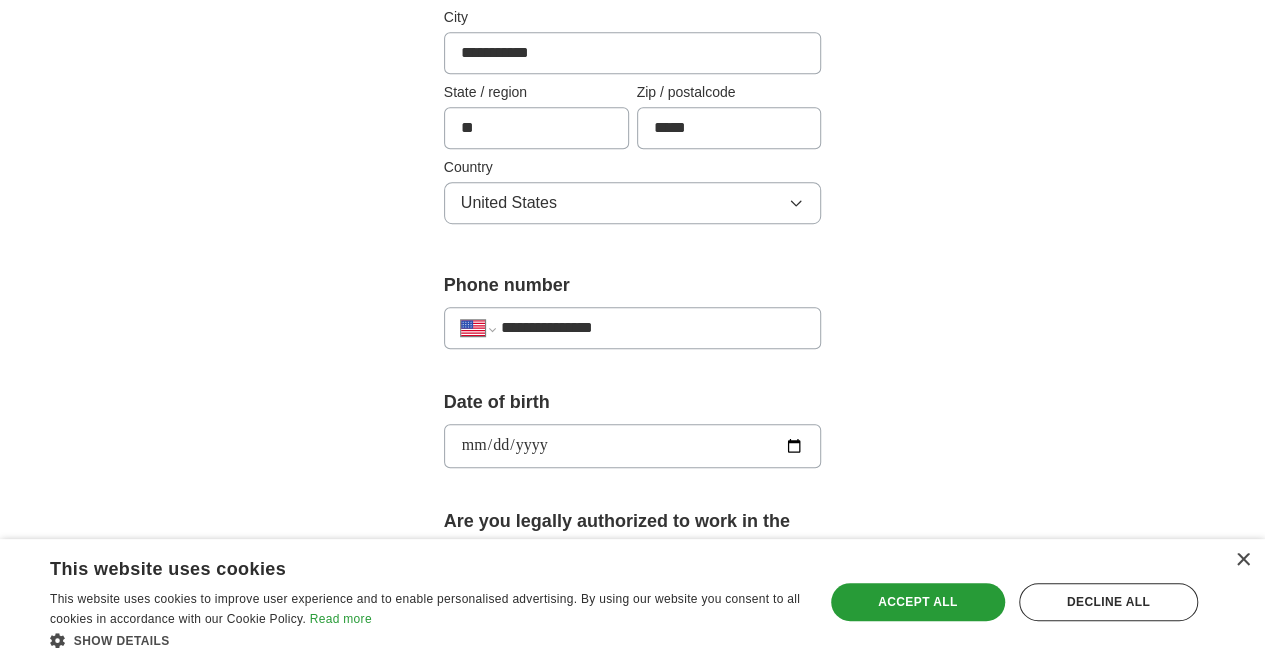 type on "**********" 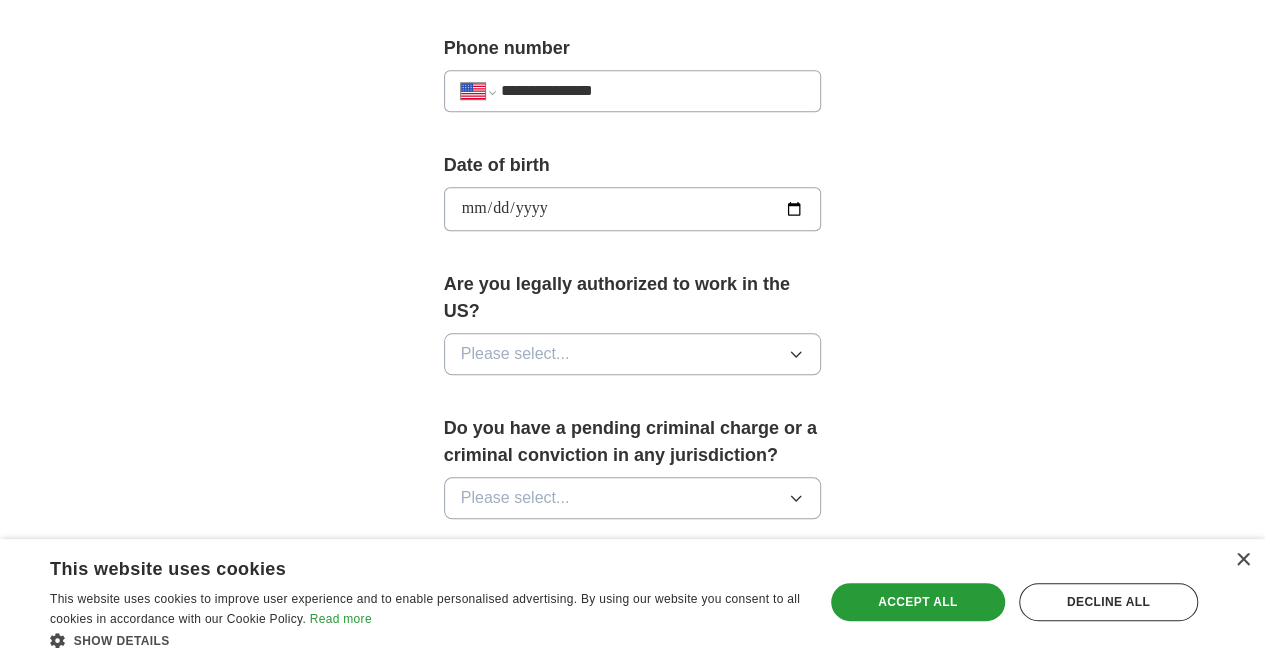 scroll, scrollTop: 819, scrollLeft: 0, axis: vertical 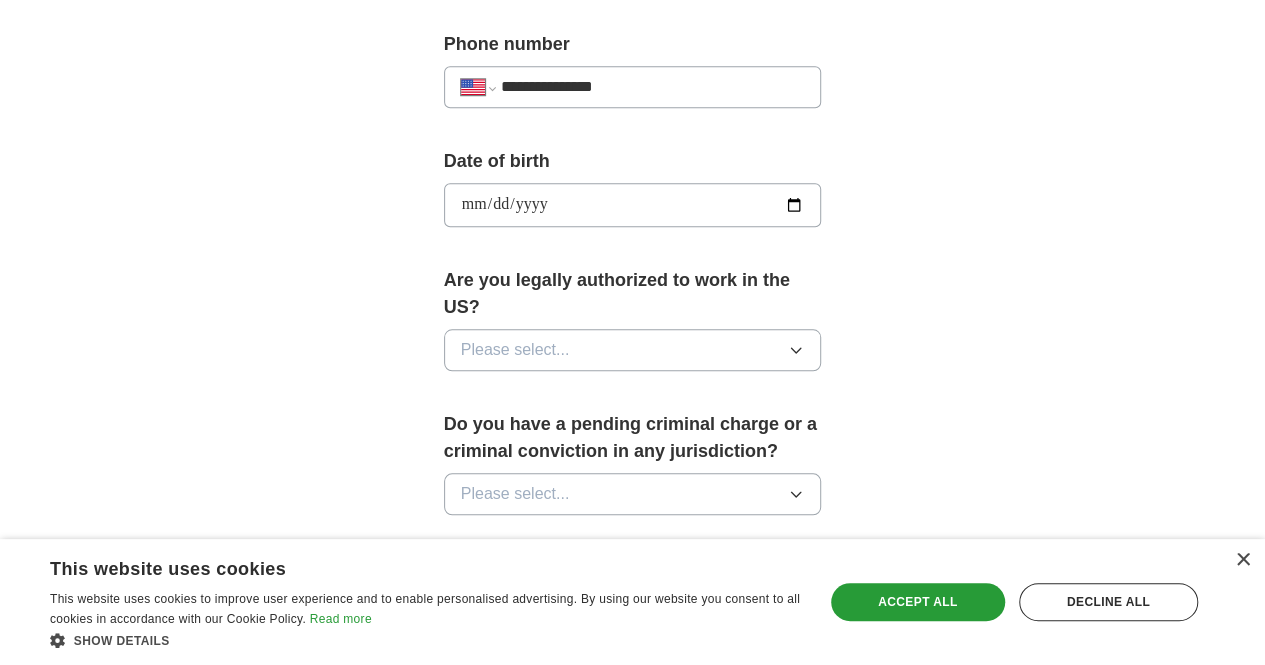 click on "Please select..." at bounding box center (633, 350) 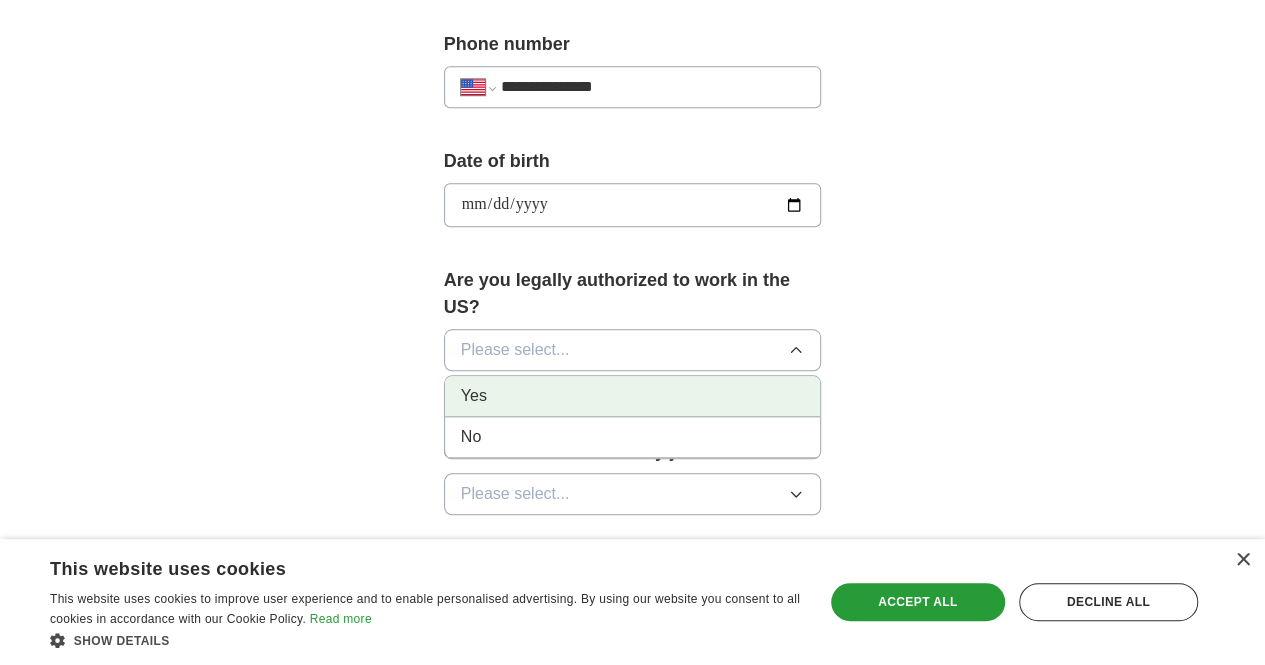 click on "Yes" at bounding box center [633, 396] 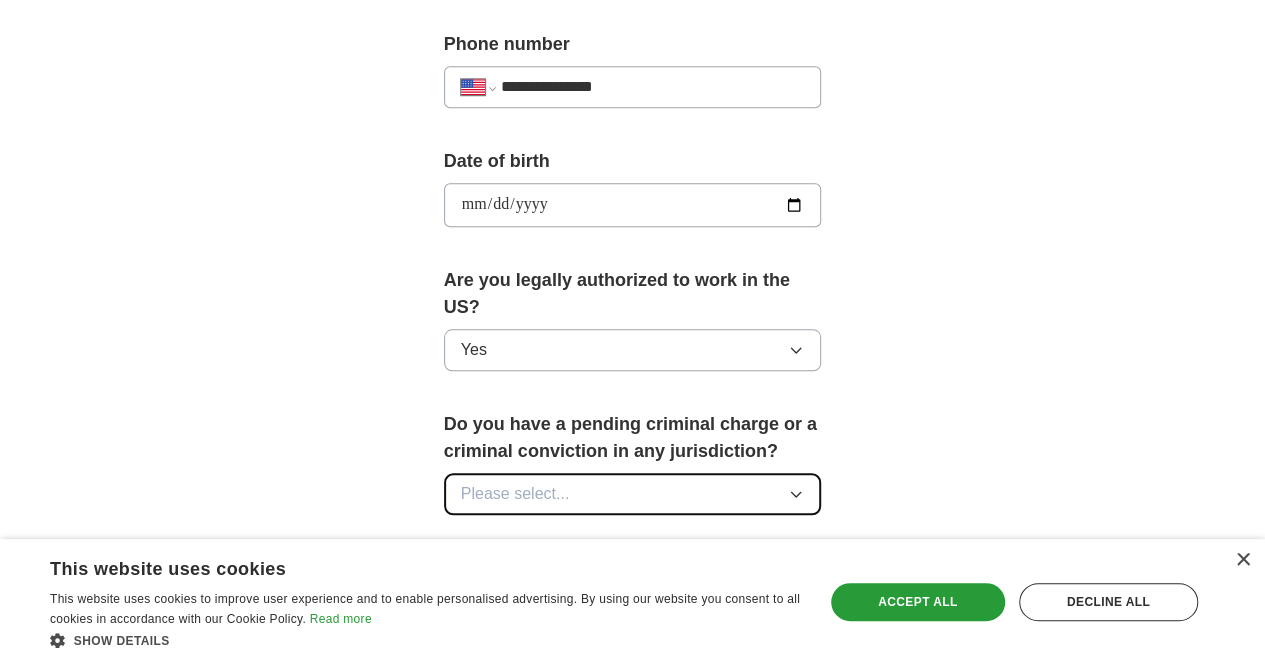 click on "Please select..." at bounding box center [633, 494] 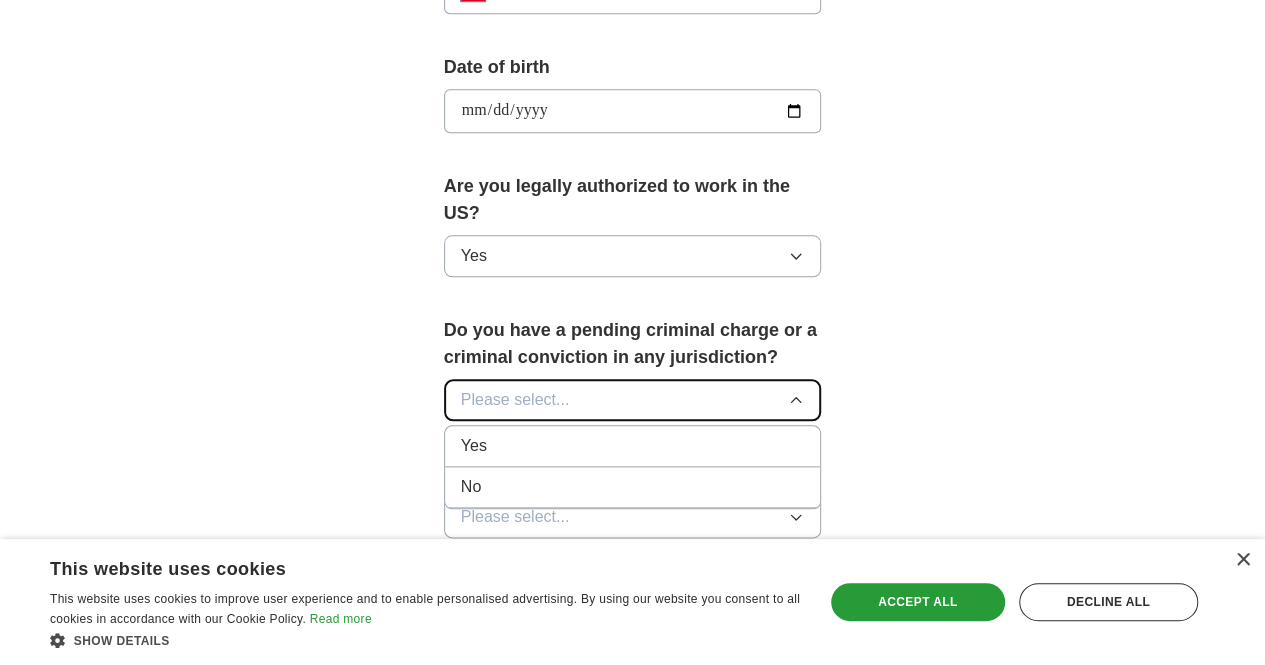 scroll, scrollTop: 930, scrollLeft: 0, axis: vertical 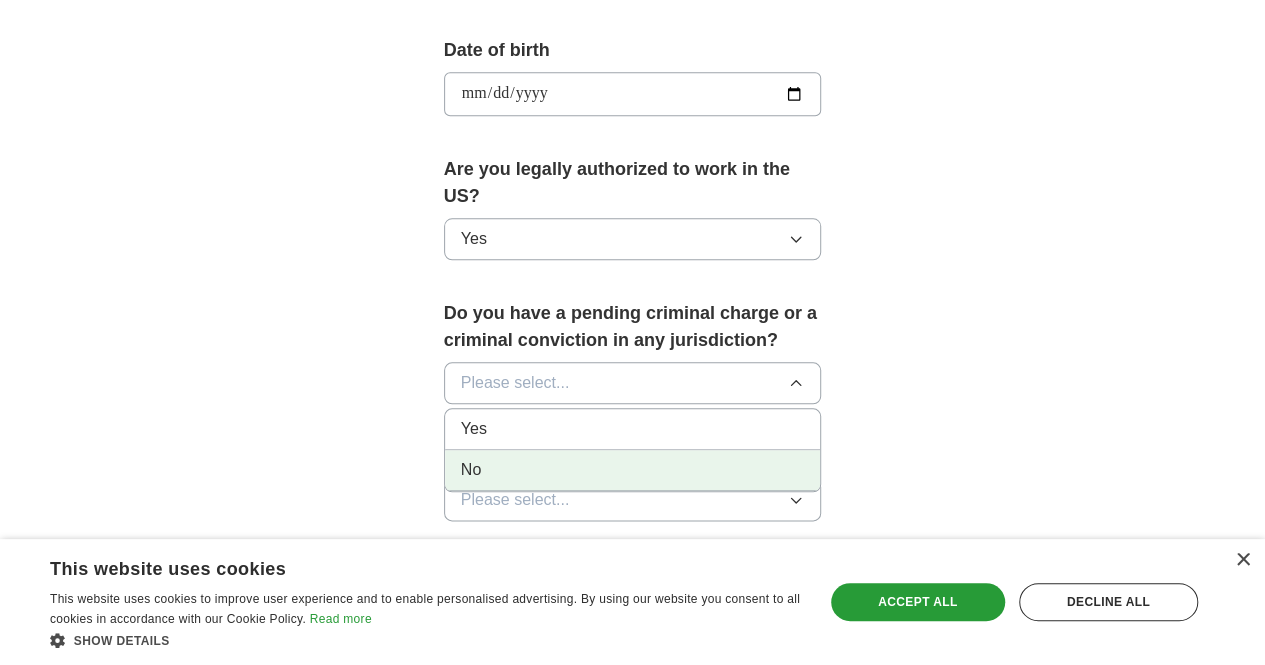 click on "No" at bounding box center (633, 470) 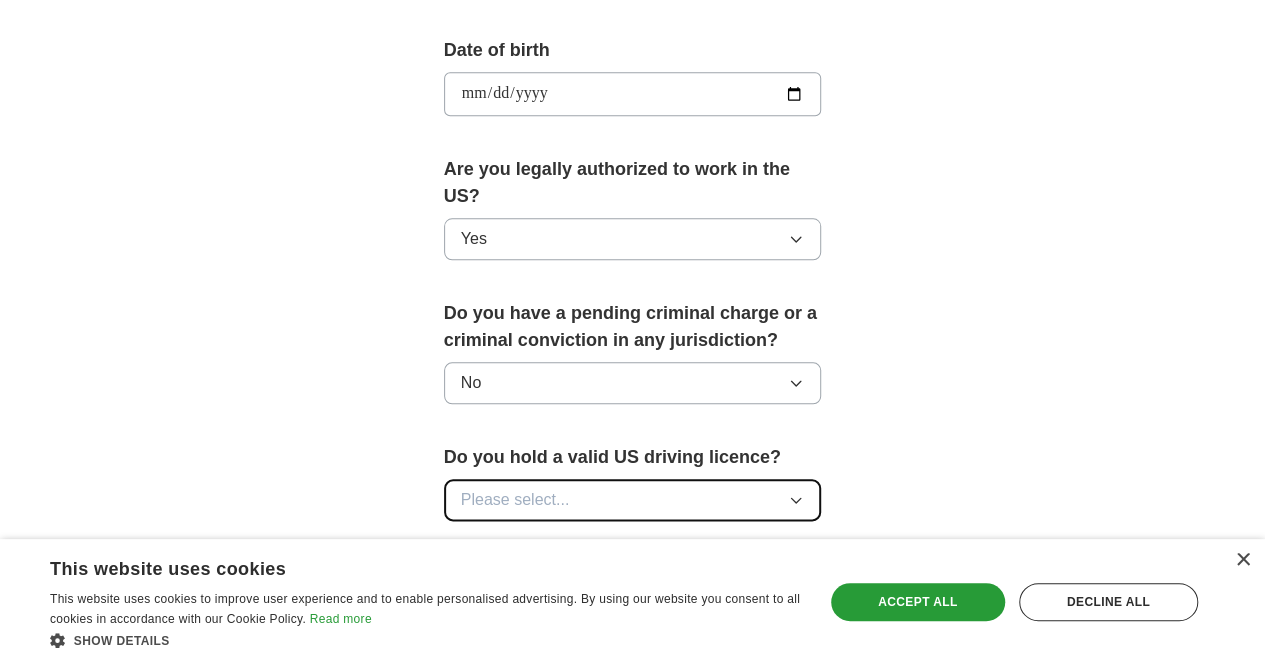 click on "Please select..." at bounding box center [633, 500] 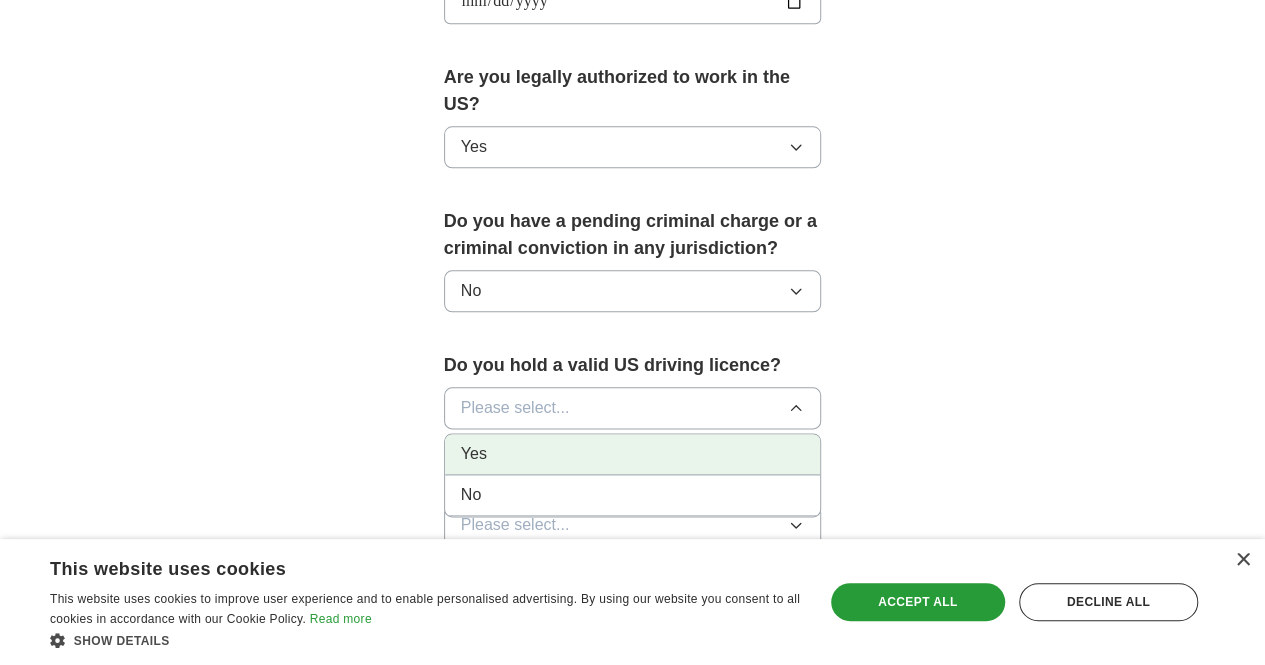 click on "Yes" at bounding box center [633, 454] 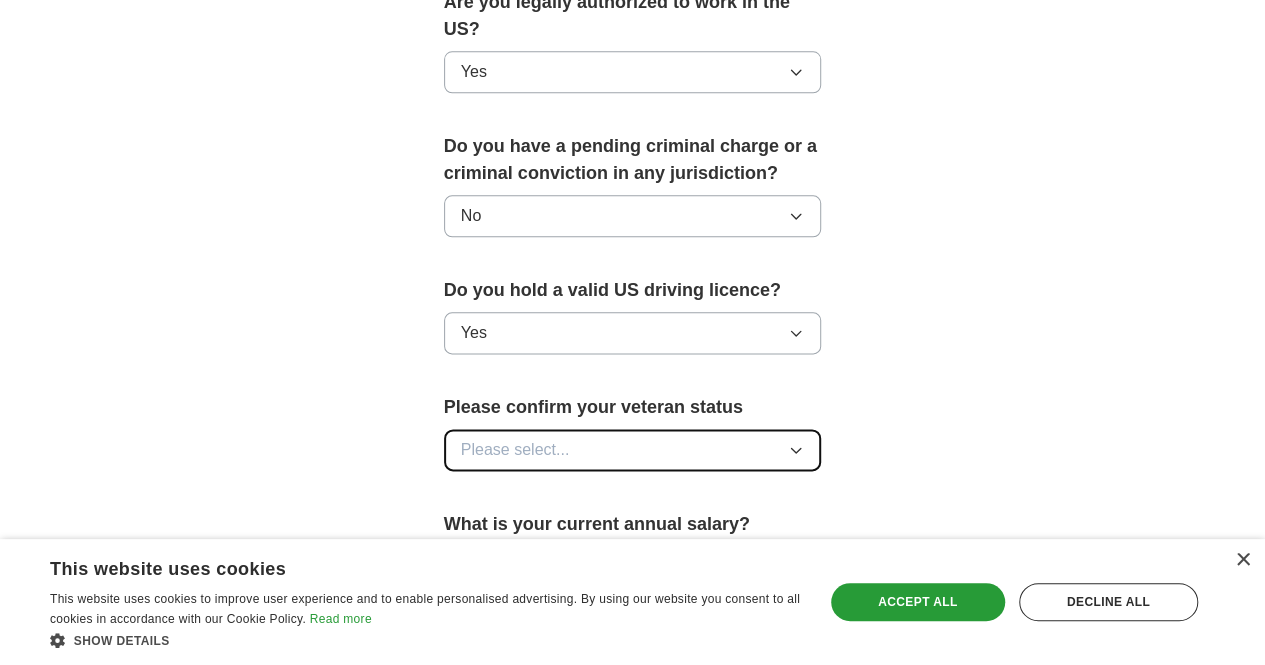 click on "Please select..." at bounding box center (633, 450) 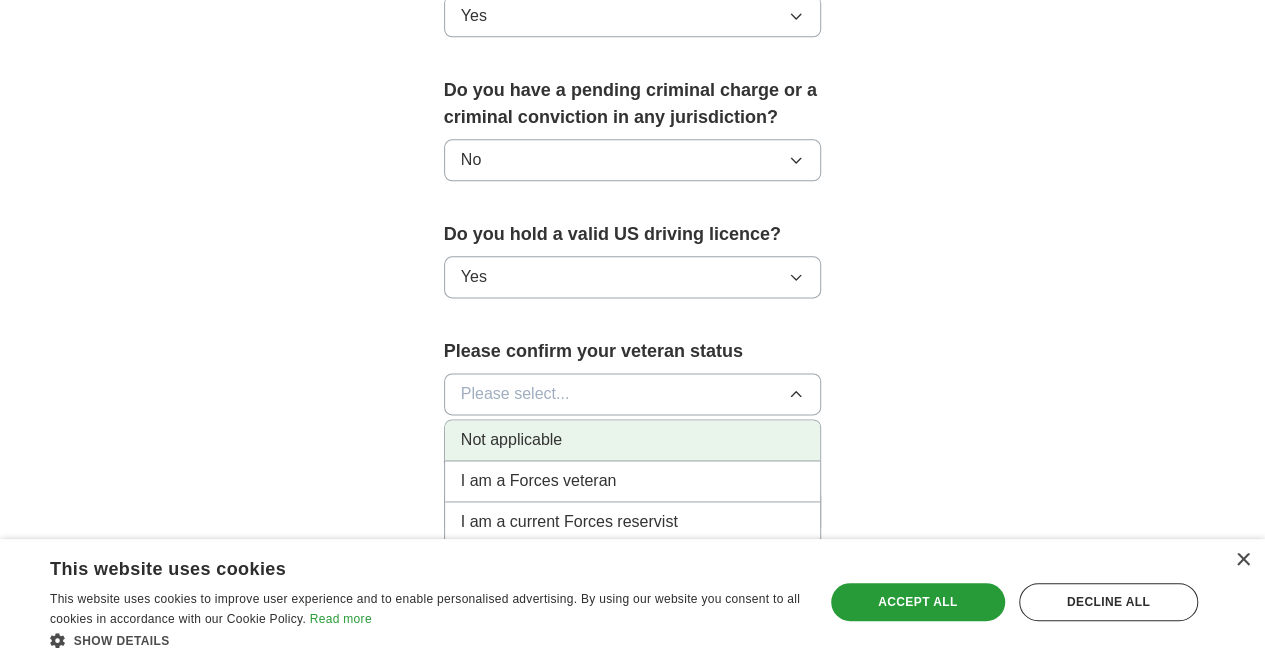click on "Not applicable" at bounding box center [633, 440] 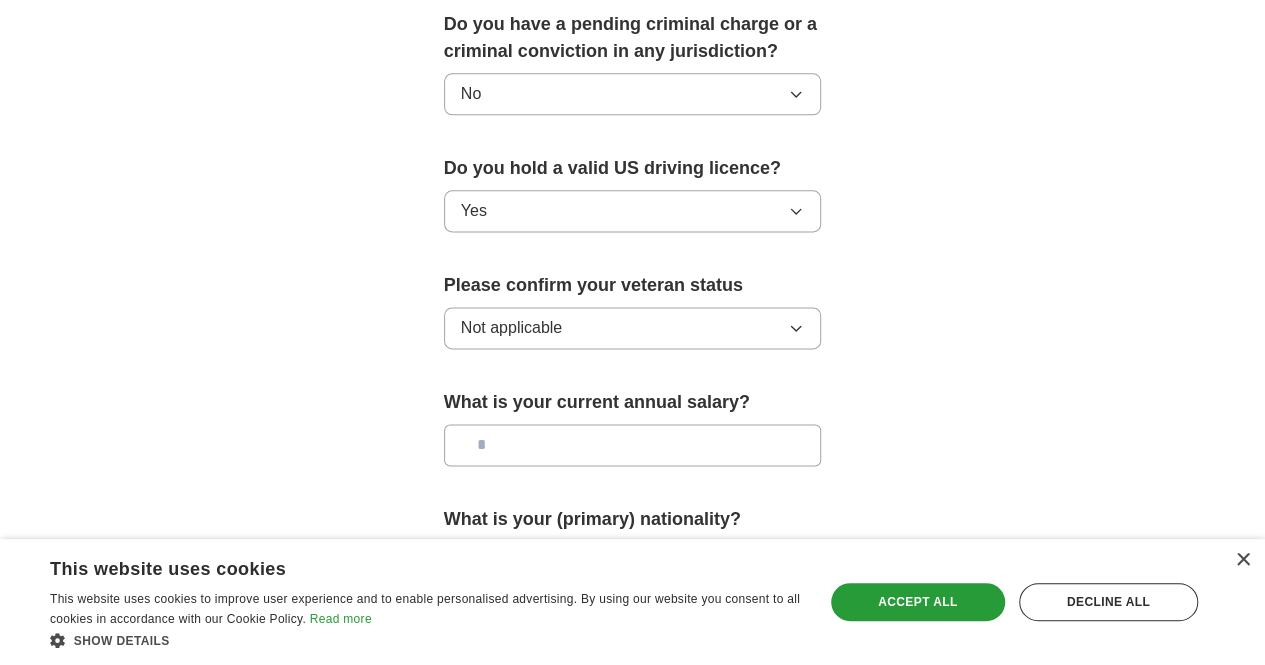 scroll, scrollTop: 1225, scrollLeft: 0, axis: vertical 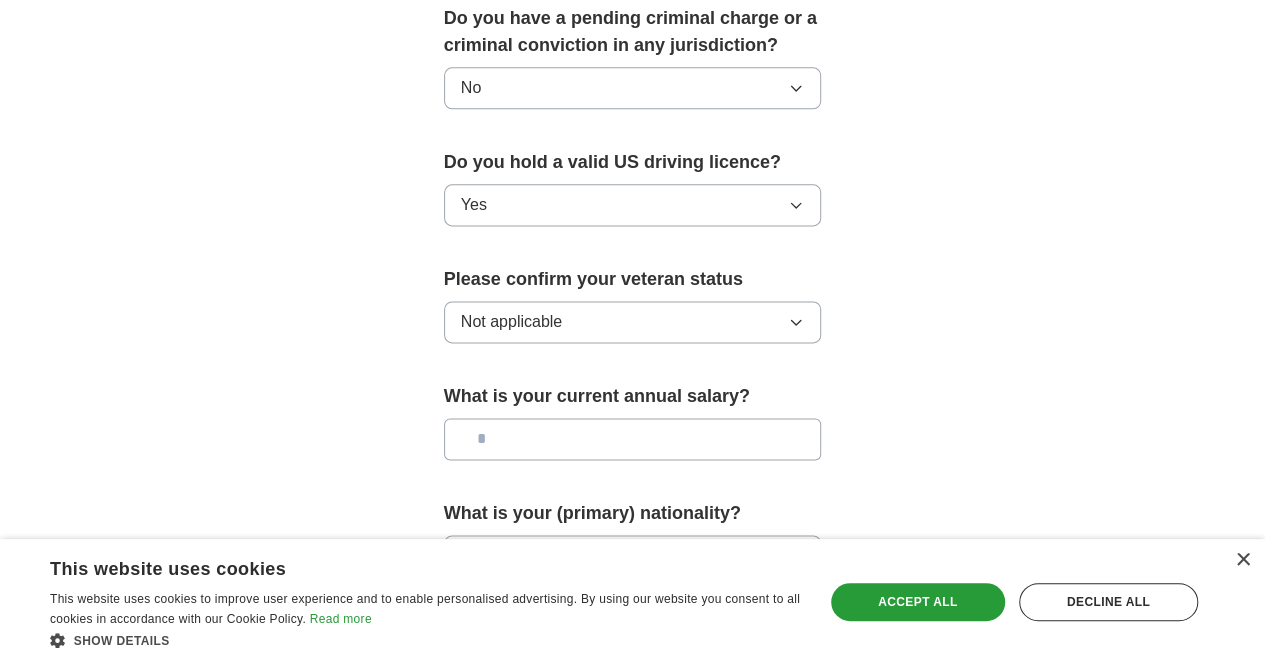 click on "What is your current annual salary?" at bounding box center (633, 429) 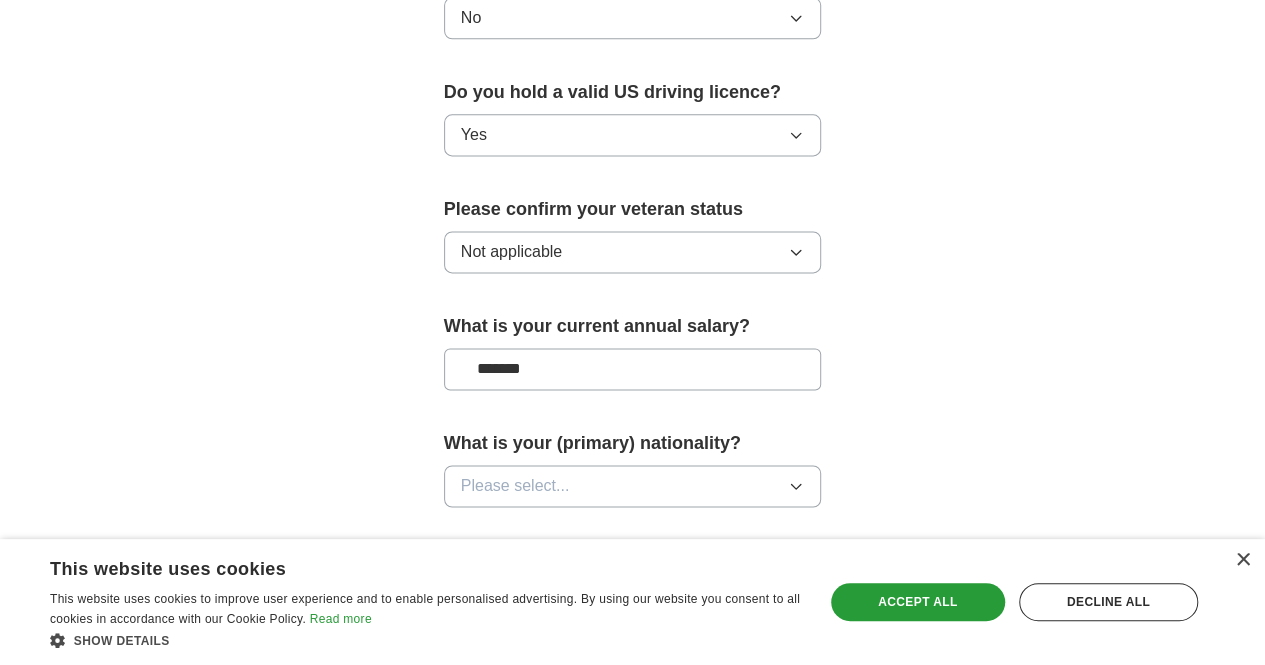 scroll, scrollTop: 1302, scrollLeft: 0, axis: vertical 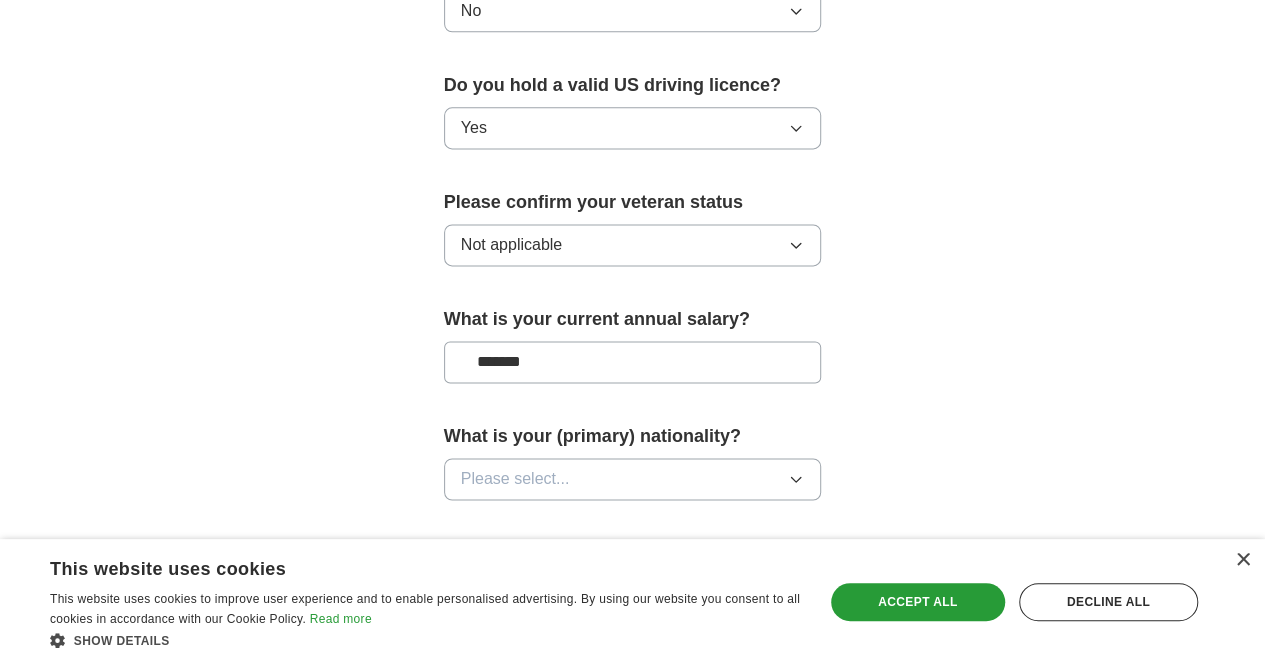 type on "*******" 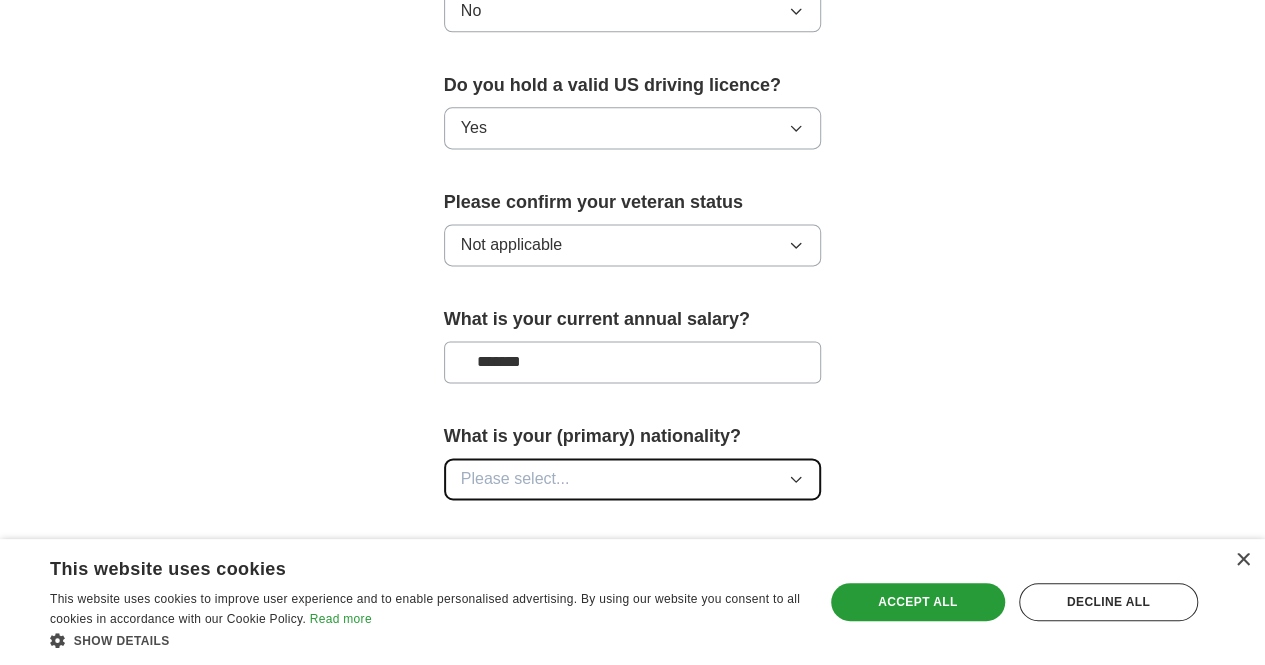 click on "Please select..." at bounding box center (633, 479) 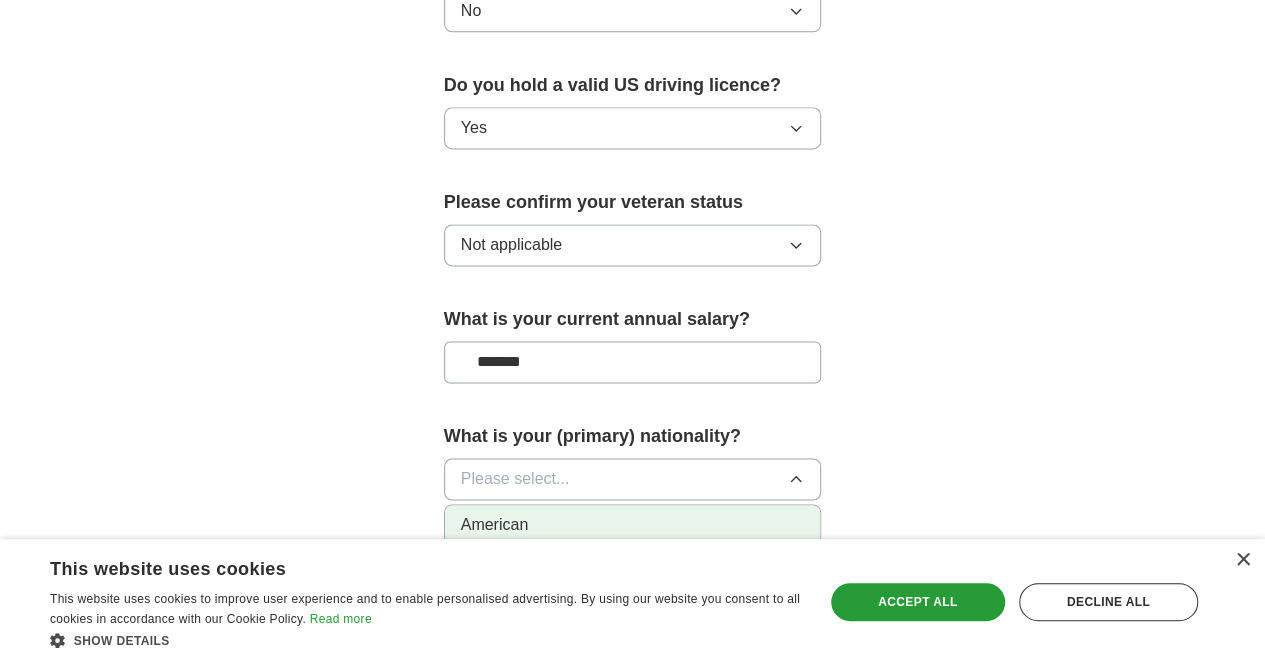 click on "American" at bounding box center (633, 525) 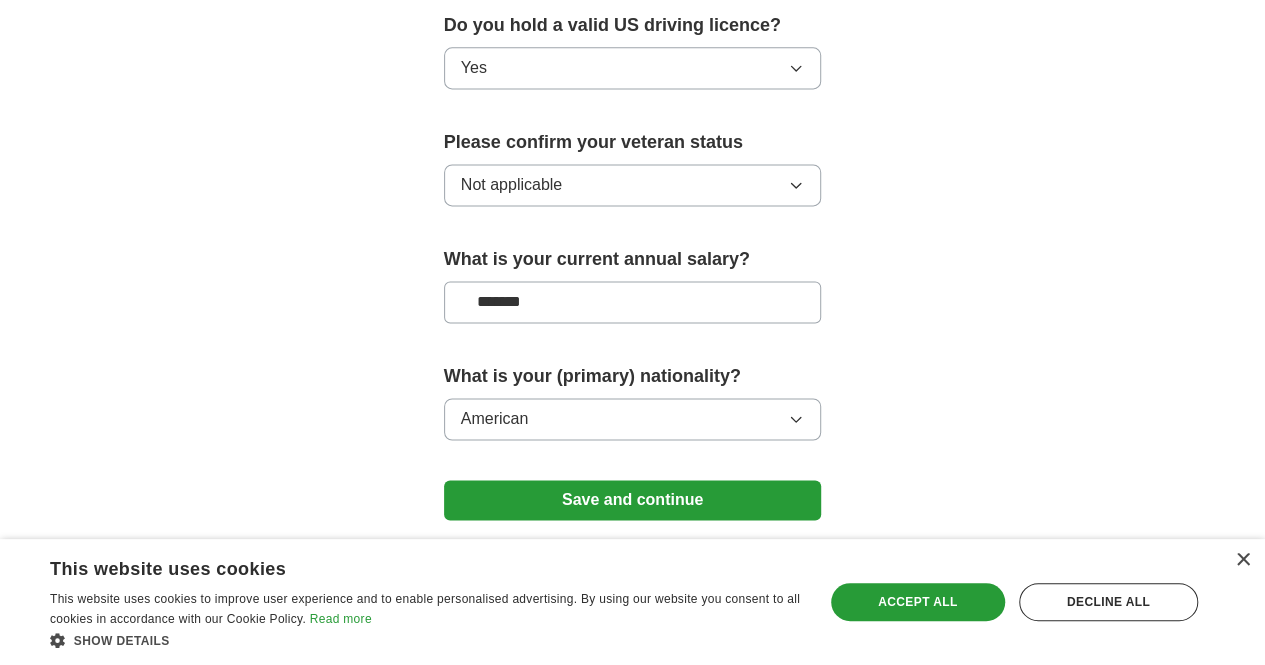 scroll, scrollTop: 1403, scrollLeft: 0, axis: vertical 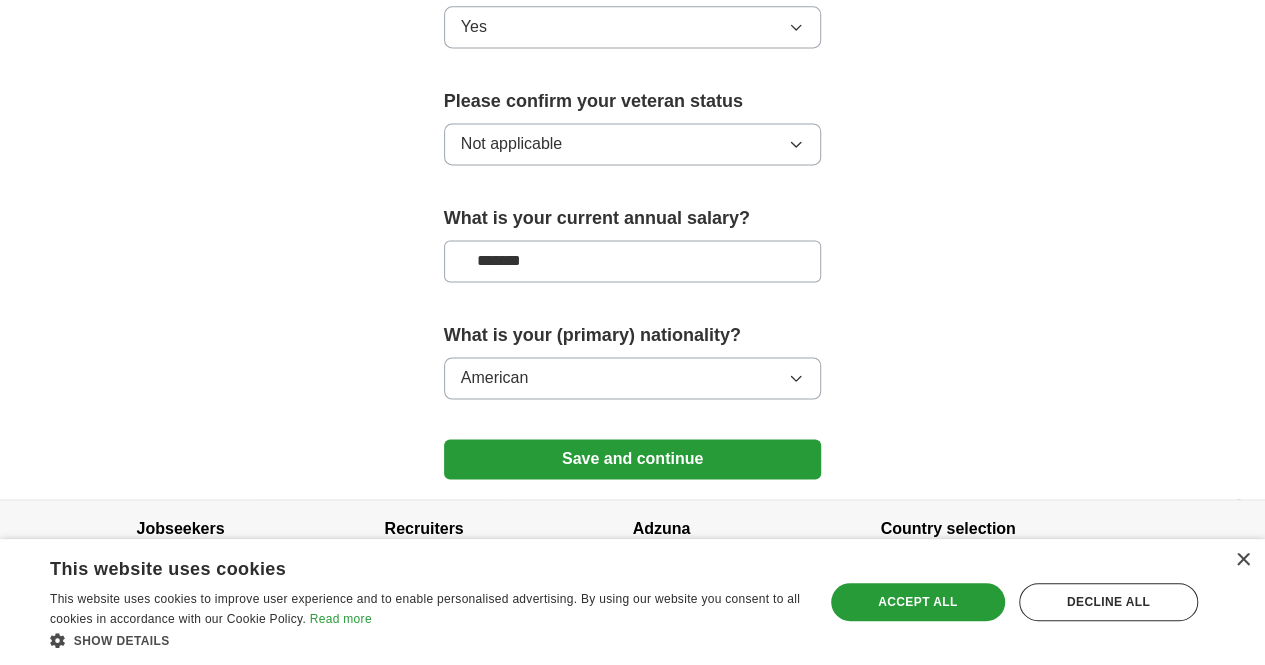 click on "Save and continue" at bounding box center (633, 459) 